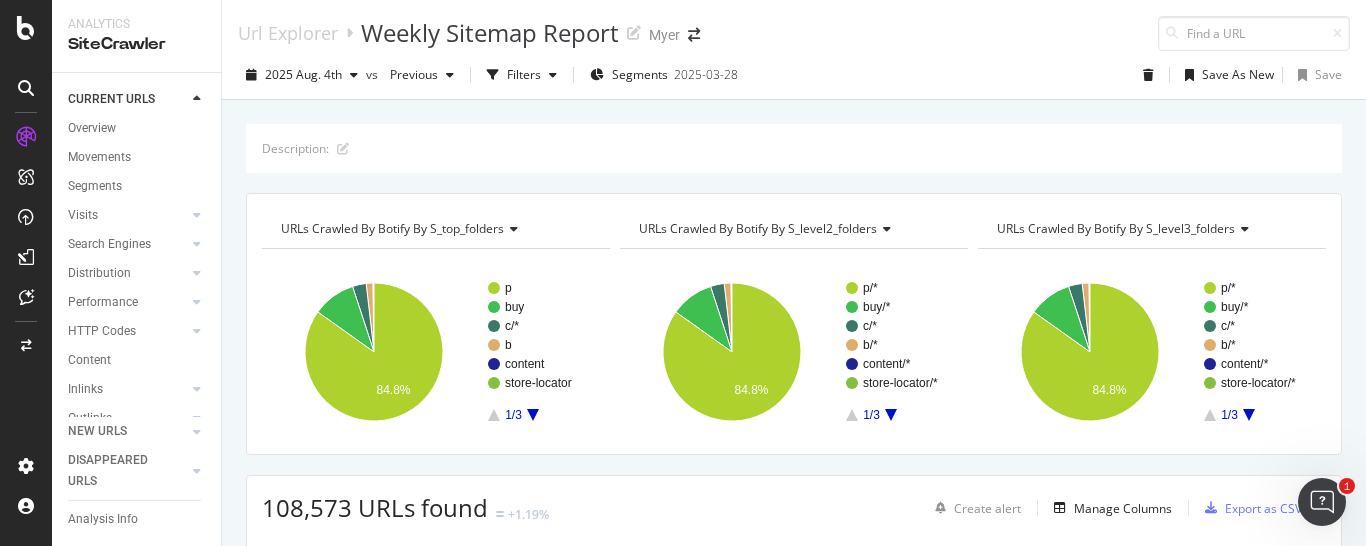 scroll, scrollTop: 0, scrollLeft: 0, axis: both 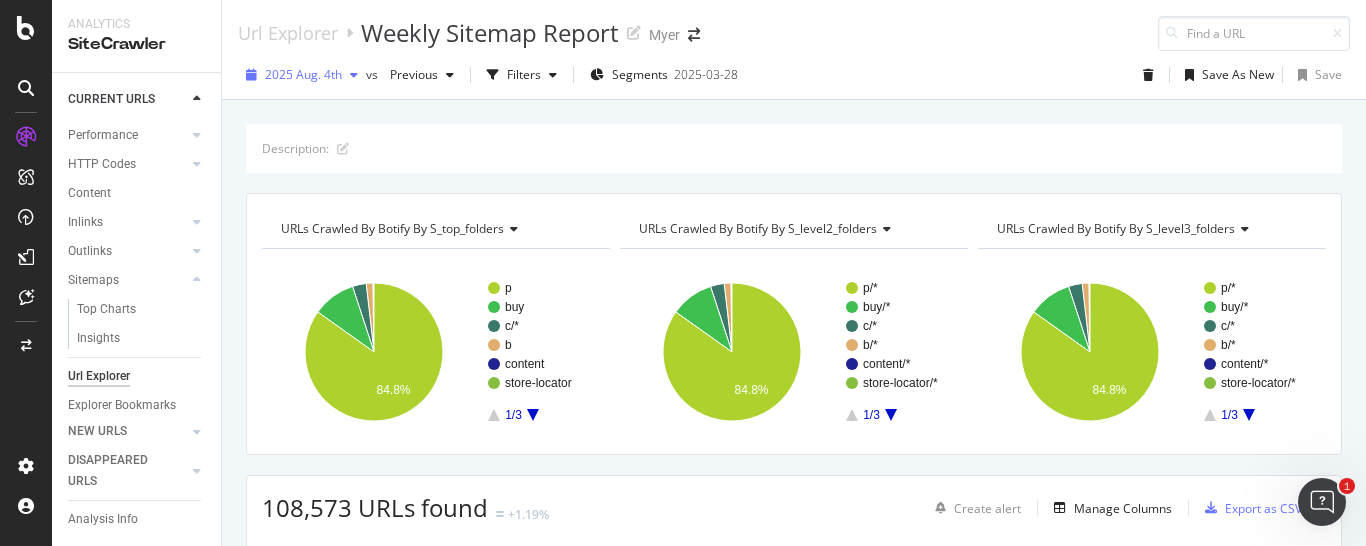 click on "2025 Aug. 4th" at bounding box center (303, 74) 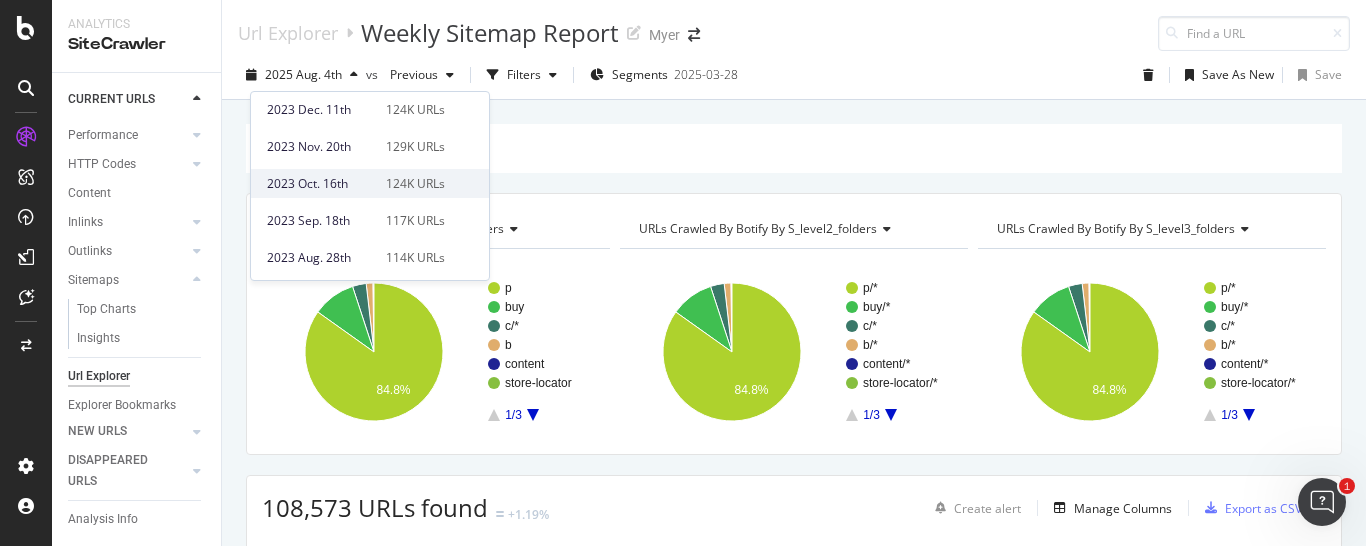 scroll, scrollTop: 966, scrollLeft: 0, axis: vertical 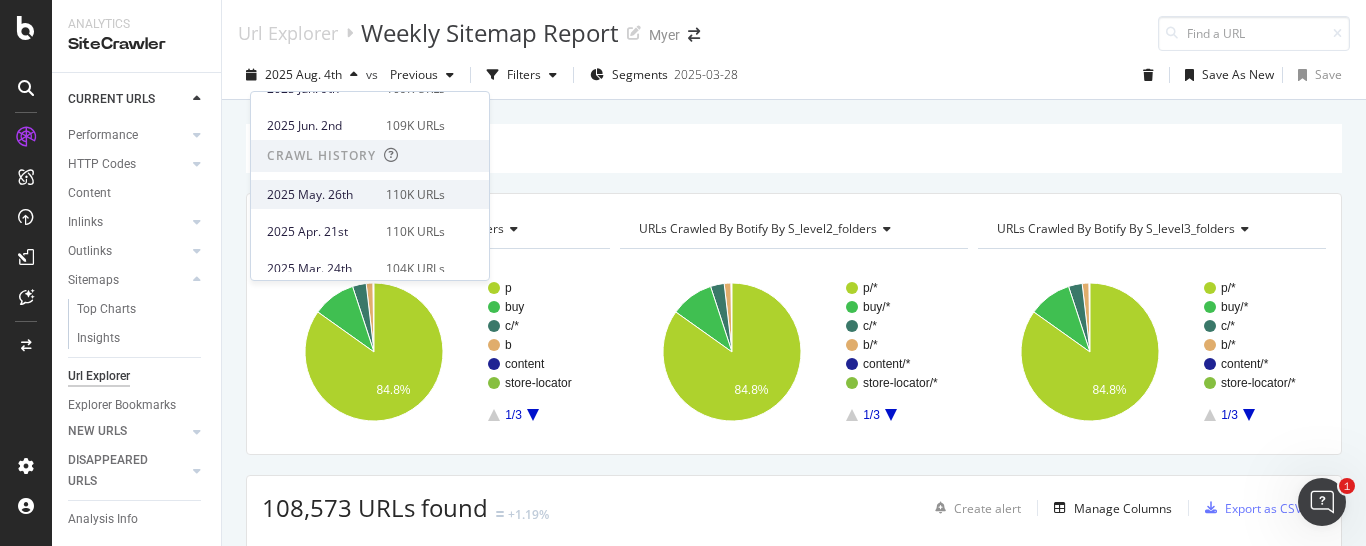 click on "110K URLs" at bounding box center (415, 195) 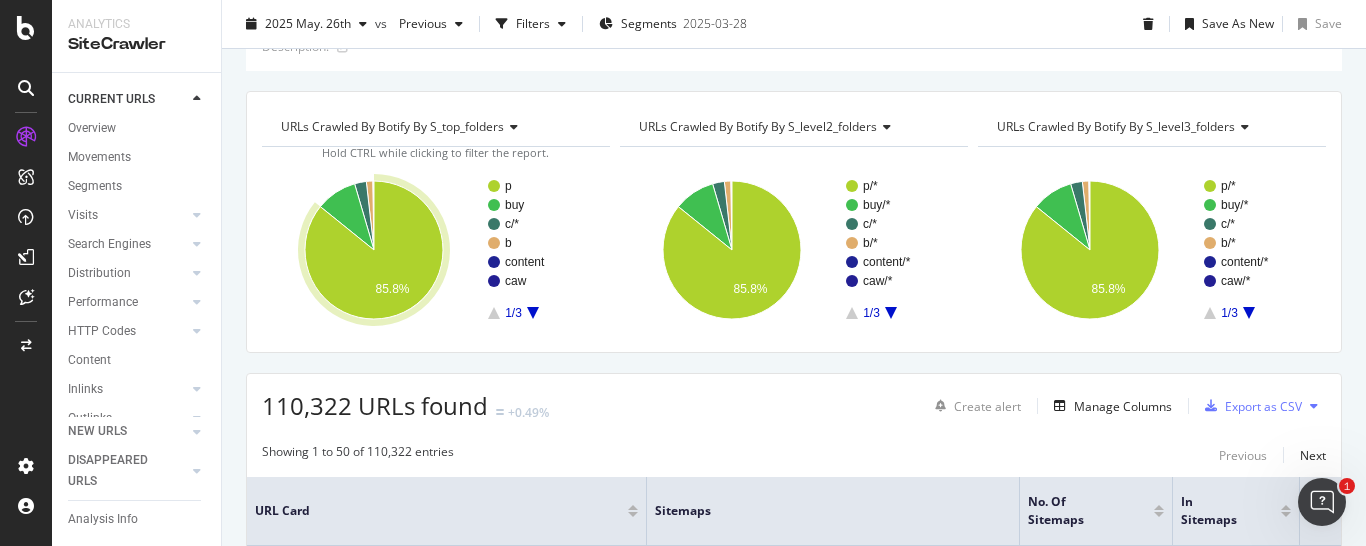 scroll, scrollTop: 0, scrollLeft: 0, axis: both 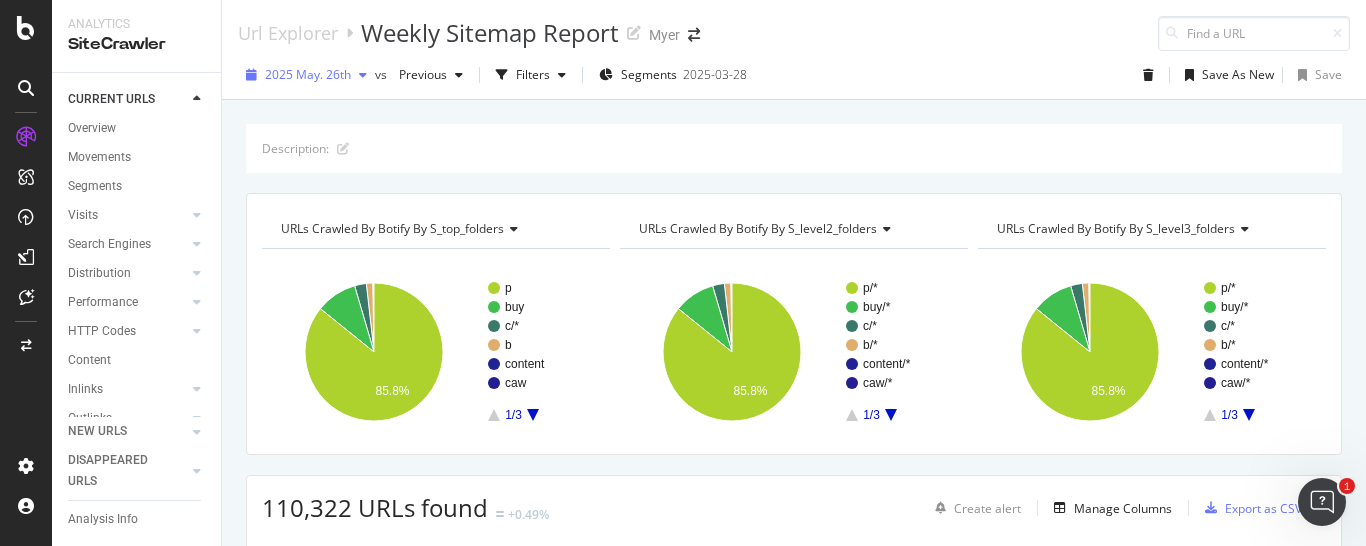 click at bounding box center (363, 75) 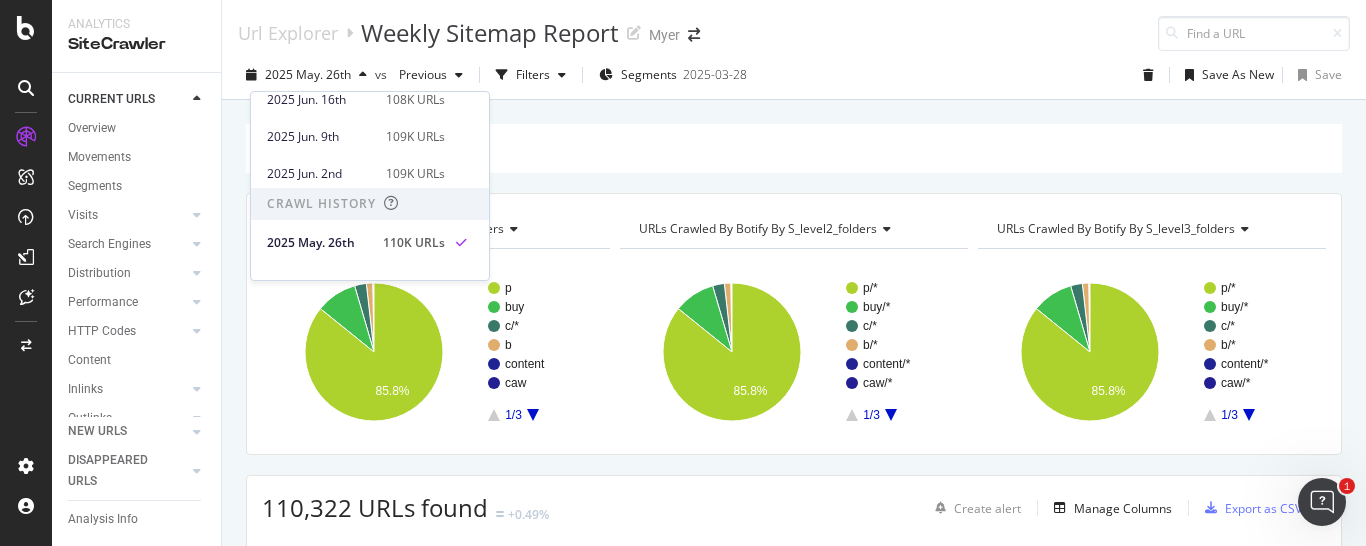 scroll, scrollTop: 357, scrollLeft: 0, axis: vertical 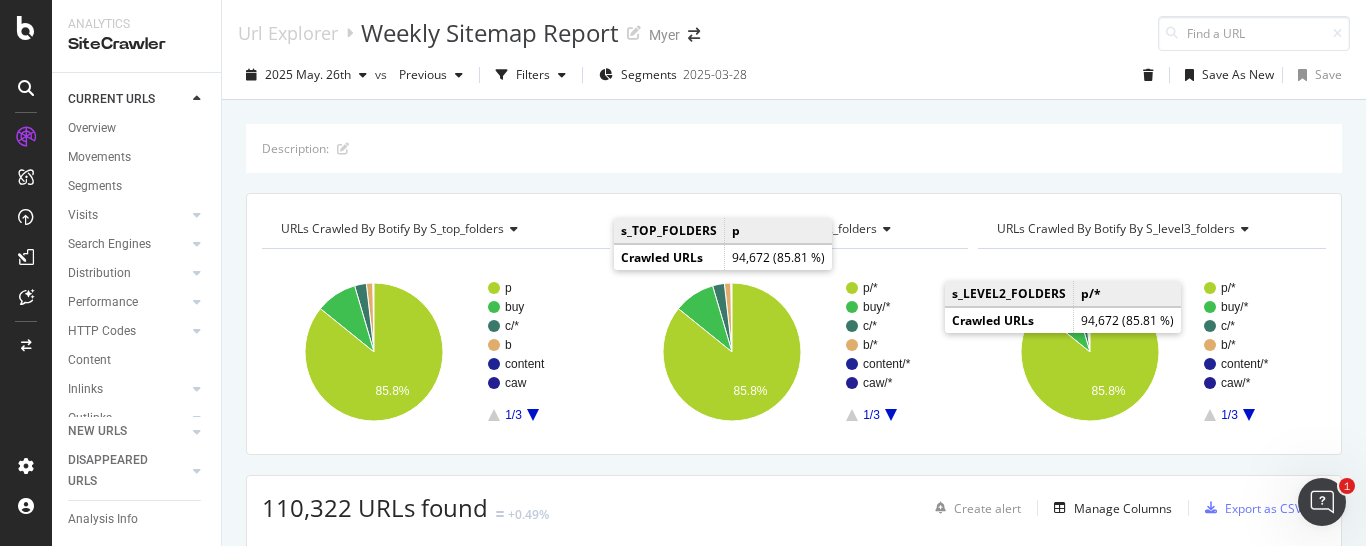 click on "Description:" at bounding box center (794, 148) 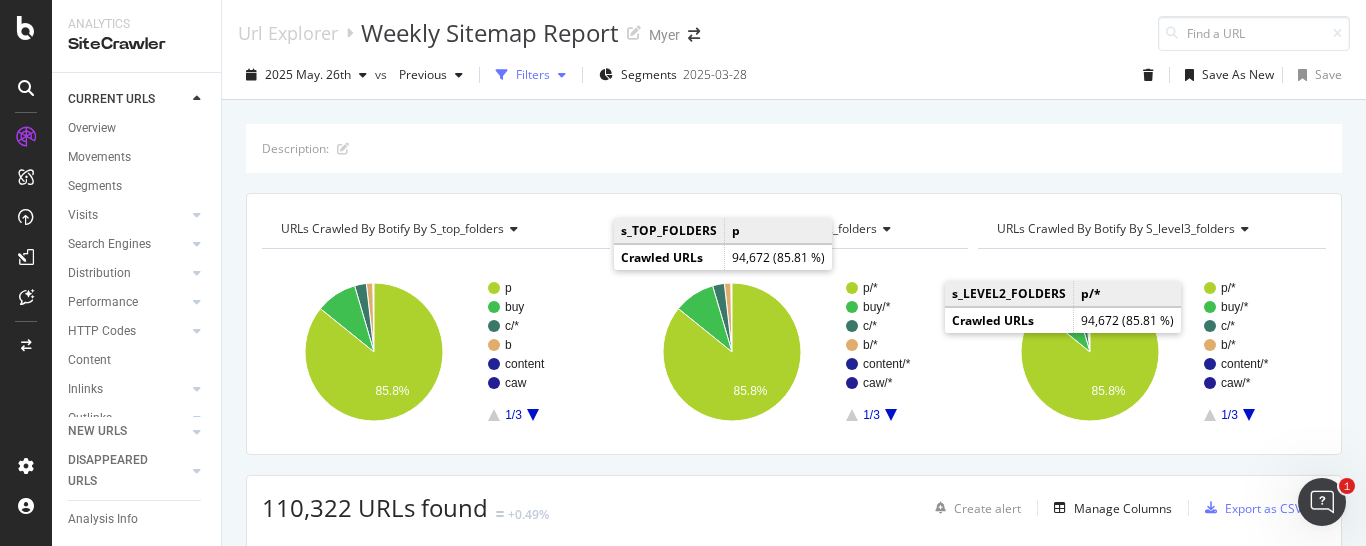 click on "Filters" at bounding box center (533, 74) 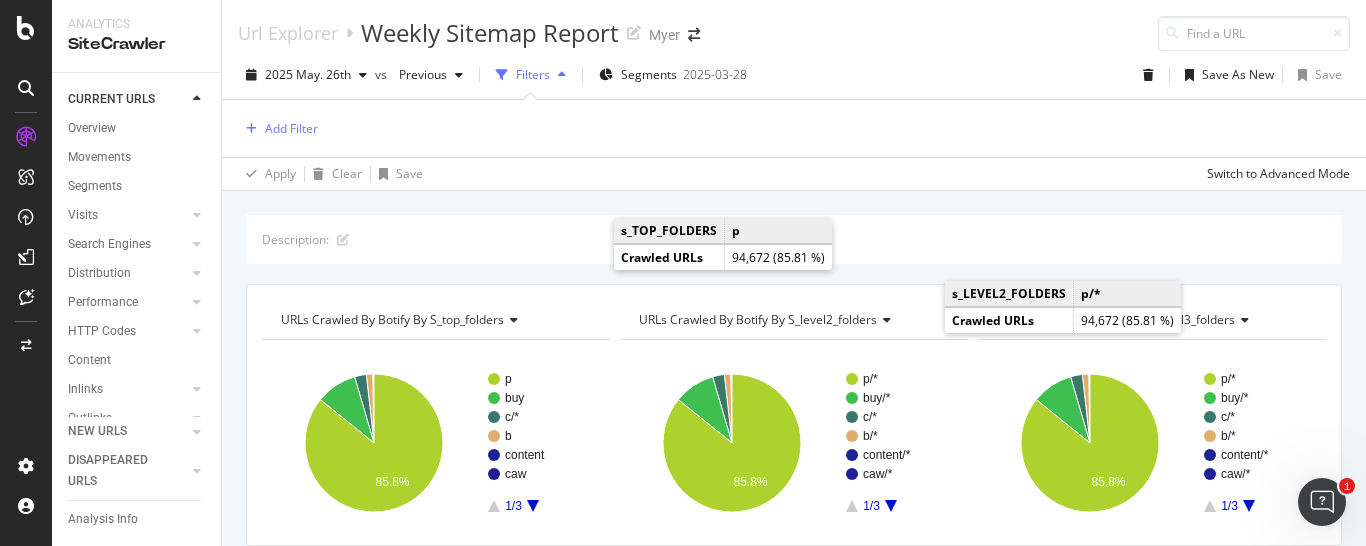 click on "Add Filter" at bounding box center [794, 128] 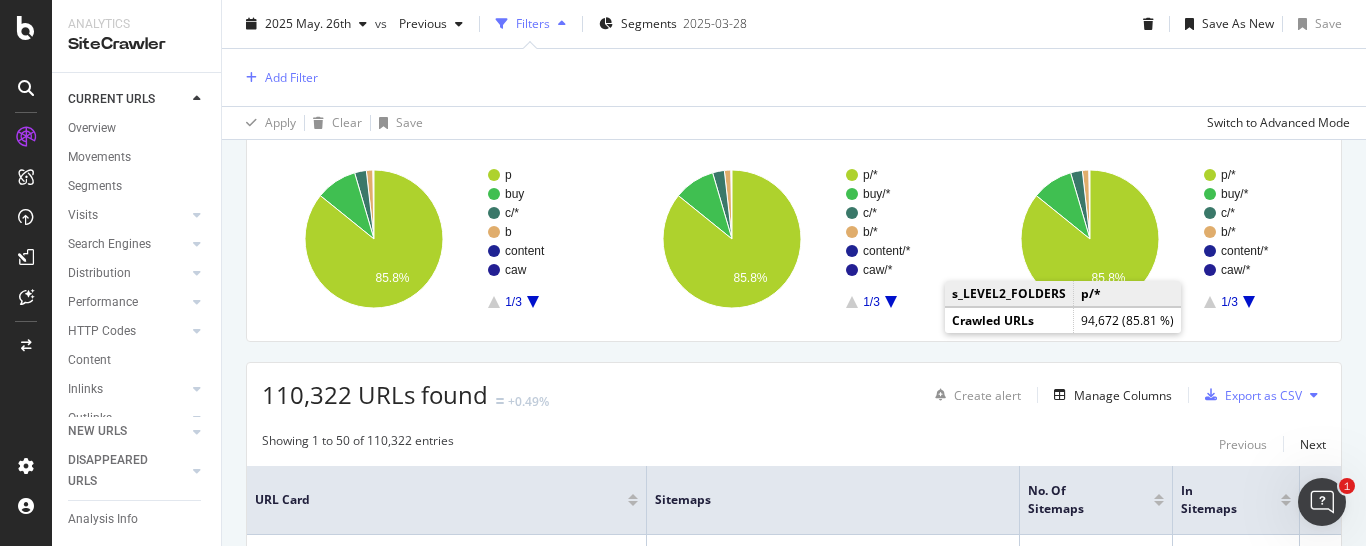 scroll, scrollTop: 0, scrollLeft: 0, axis: both 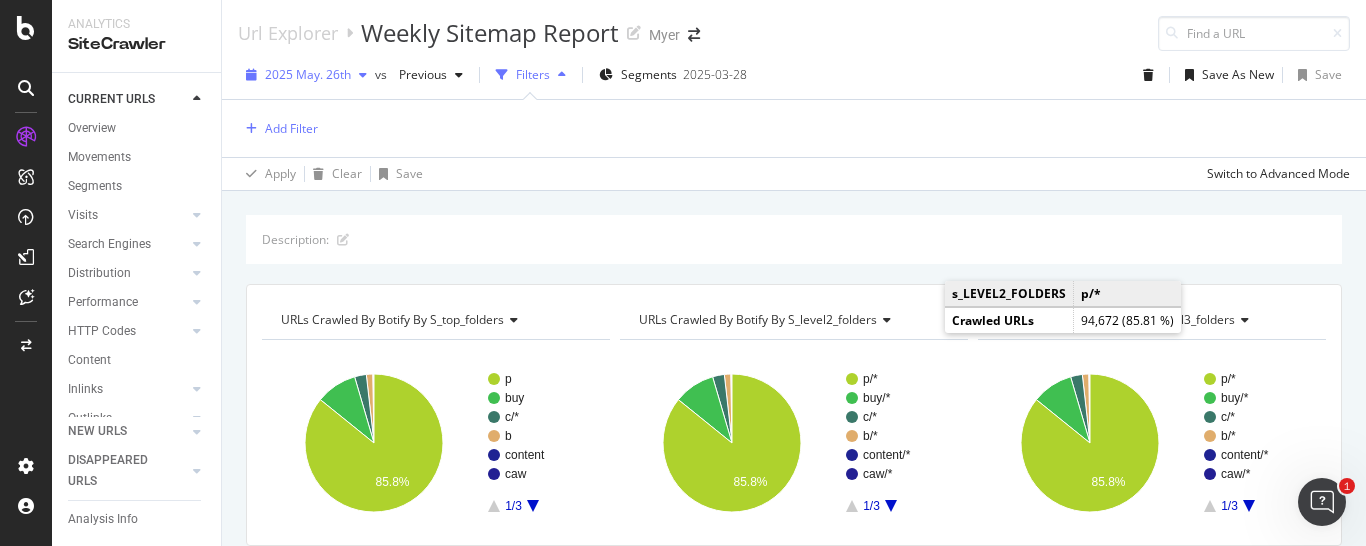 click at bounding box center (363, 75) 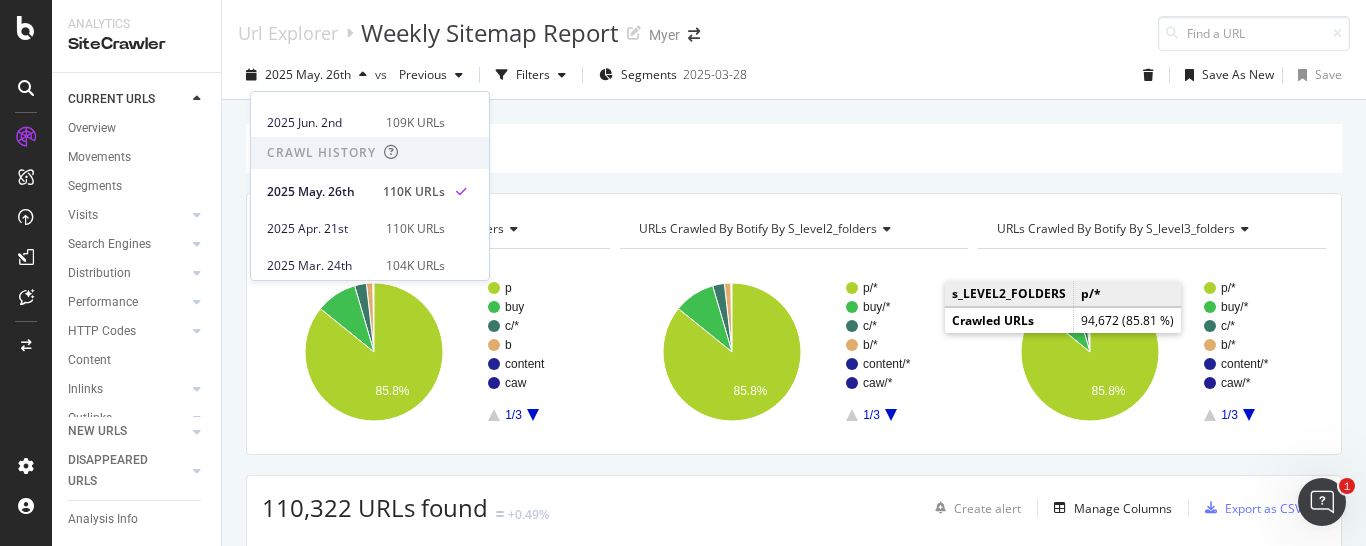 scroll, scrollTop: 408, scrollLeft: 0, axis: vertical 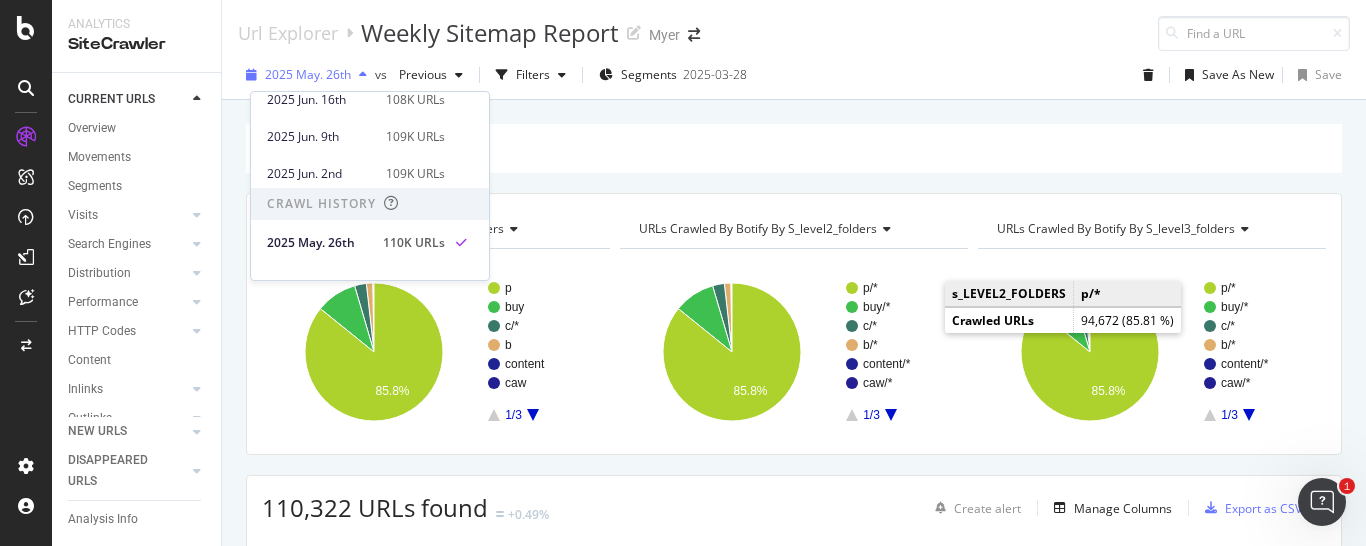 click at bounding box center (363, 75) 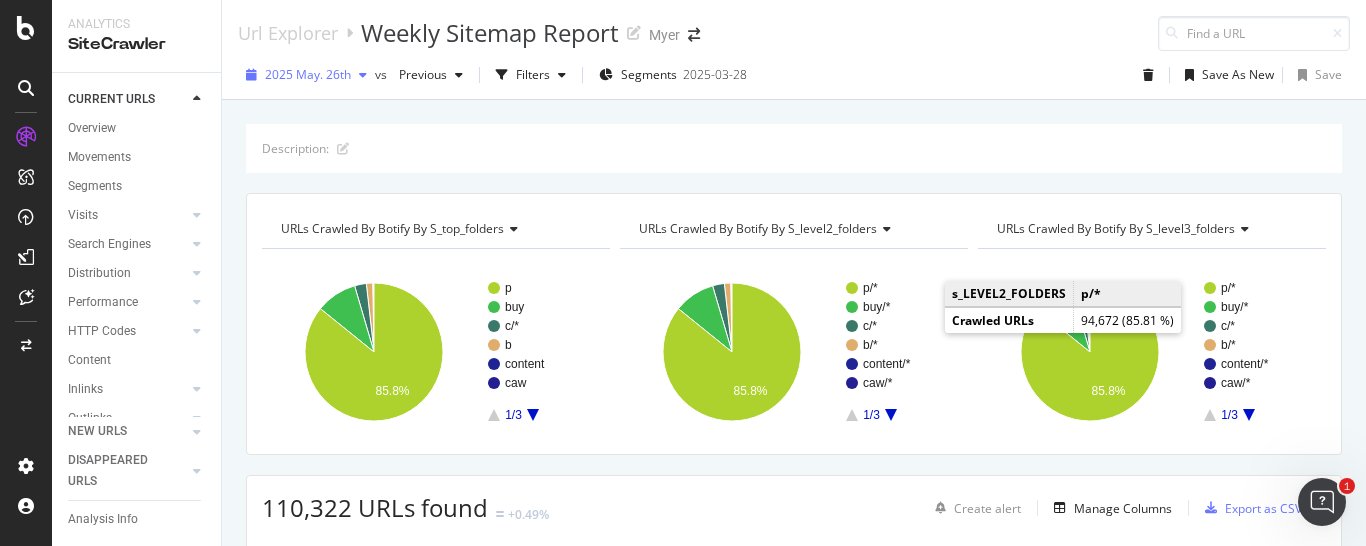 click at bounding box center (363, 75) 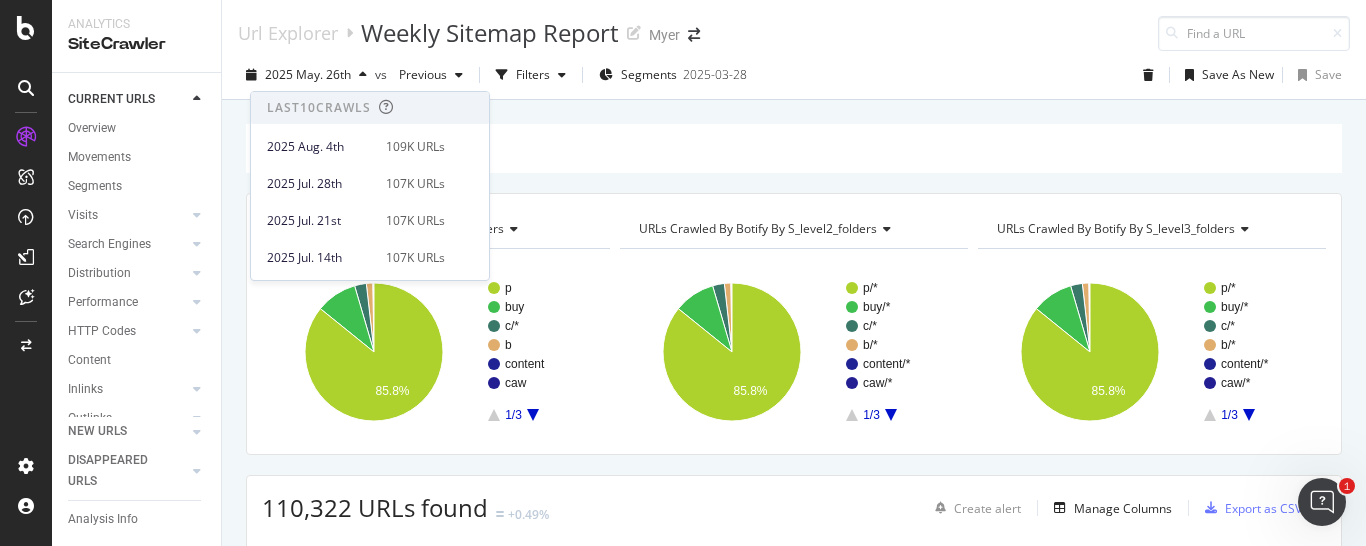 type 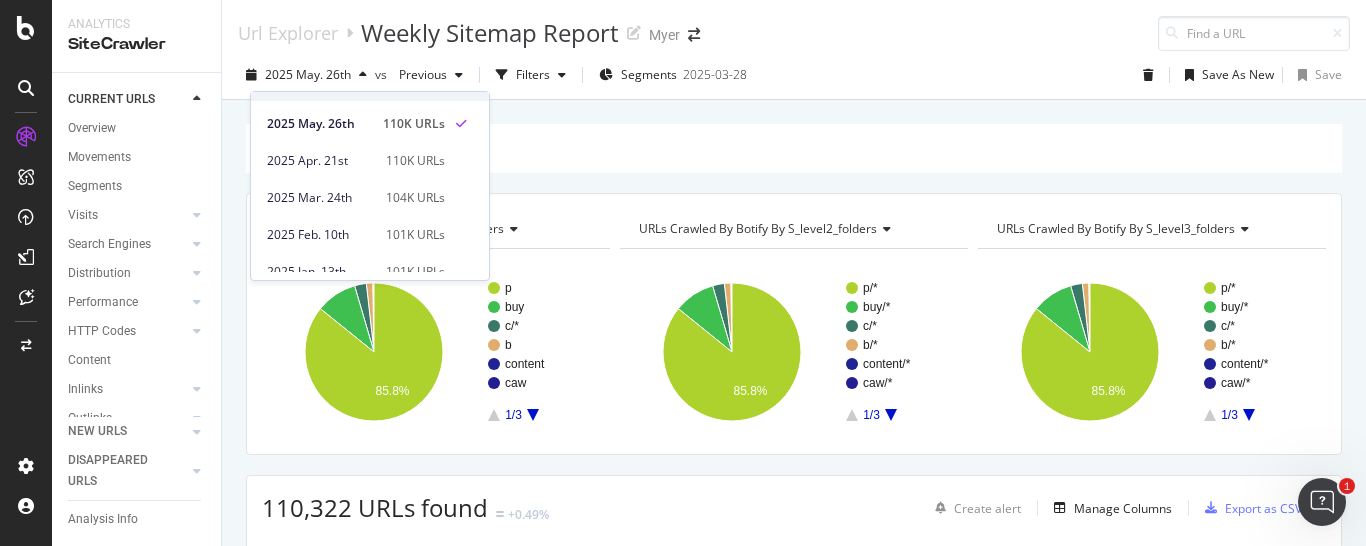 scroll, scrollTop: 476, scrollLeft: 0, axis: vertical 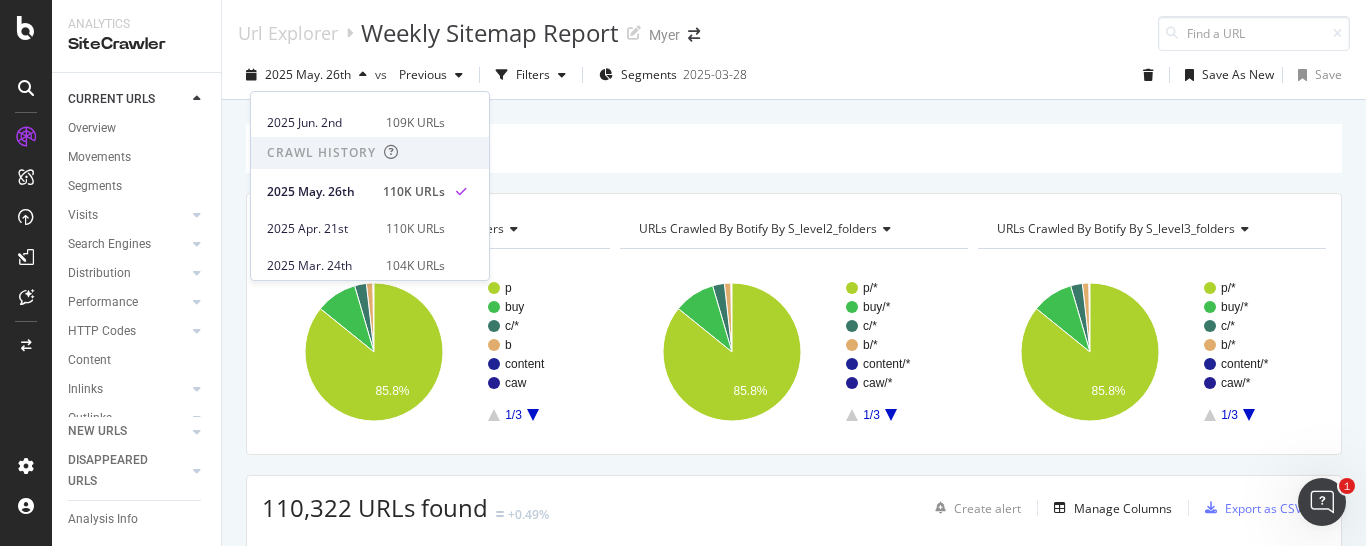click on "Description:" at bounding box center (794, 148) 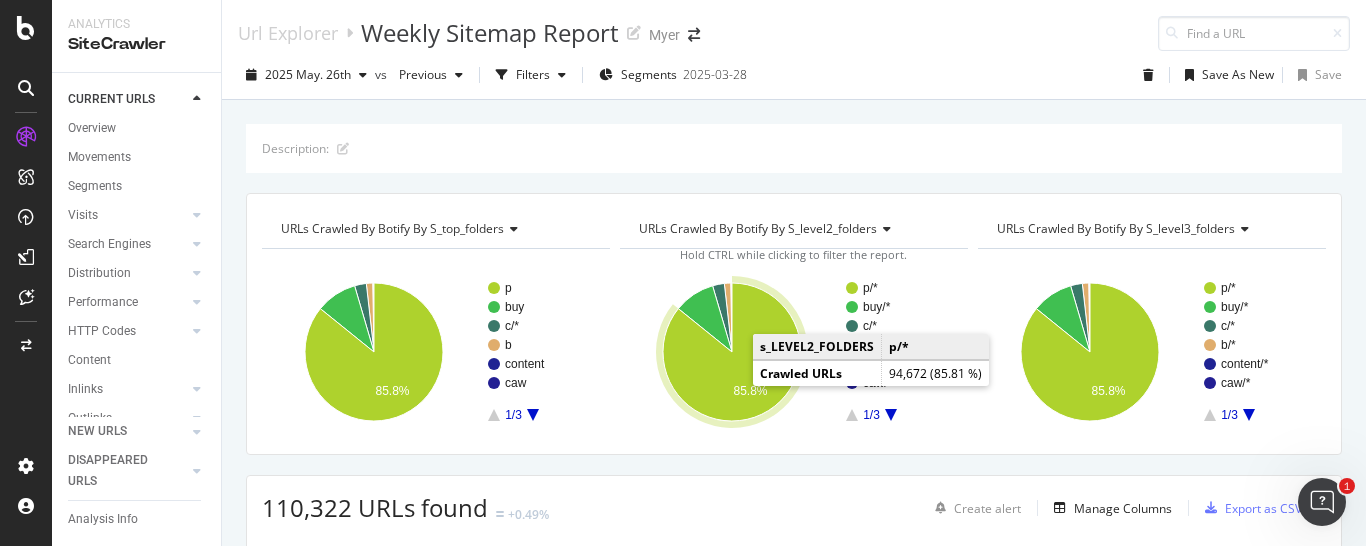 scroll, scrollTop: 306, scrollLeft: 0, axis: vertical 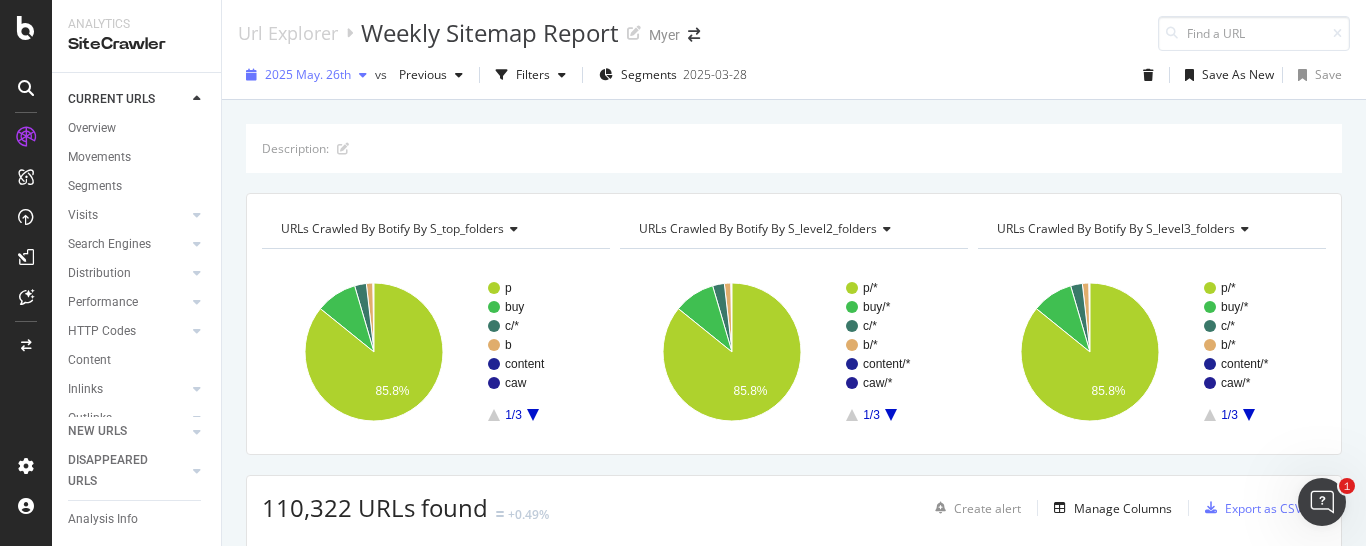 click at bounding box center [363, 75] 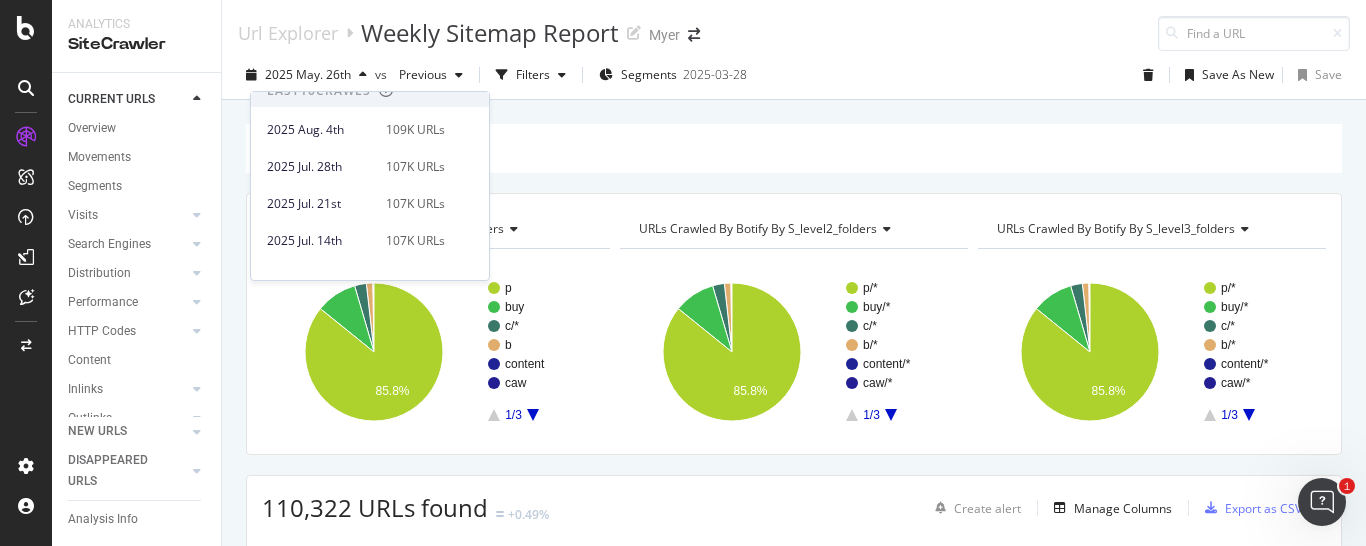 scroll, scrollTop: 0, scrollLeft: 0, axis: both 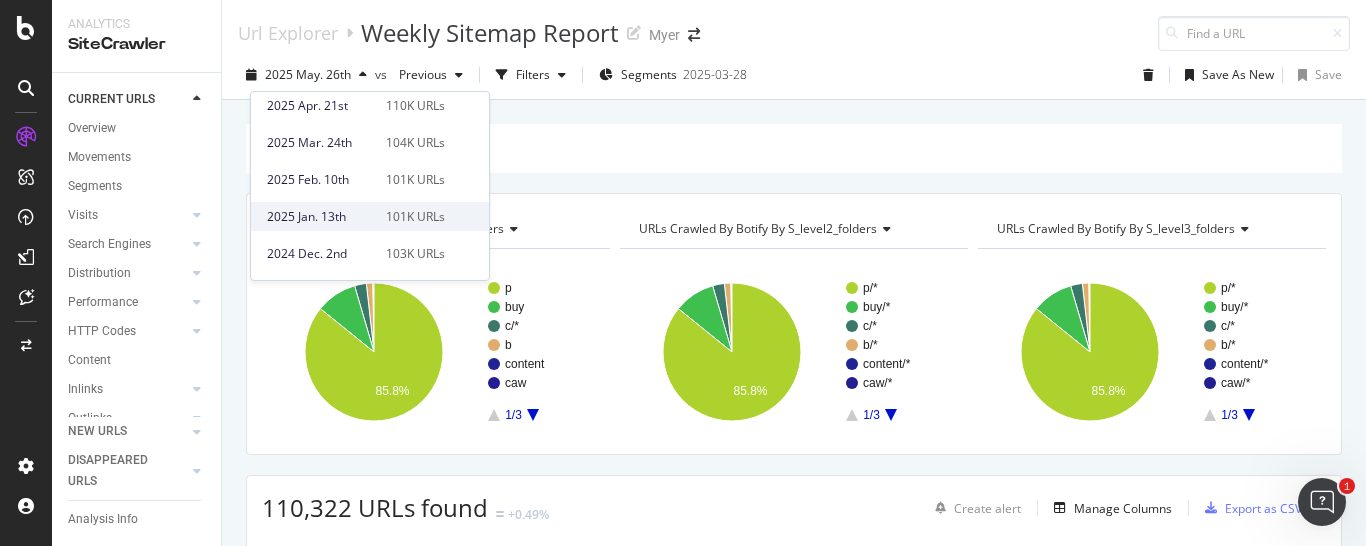 click on "2025 Jan. 13th" at bounding box center [320, 217] 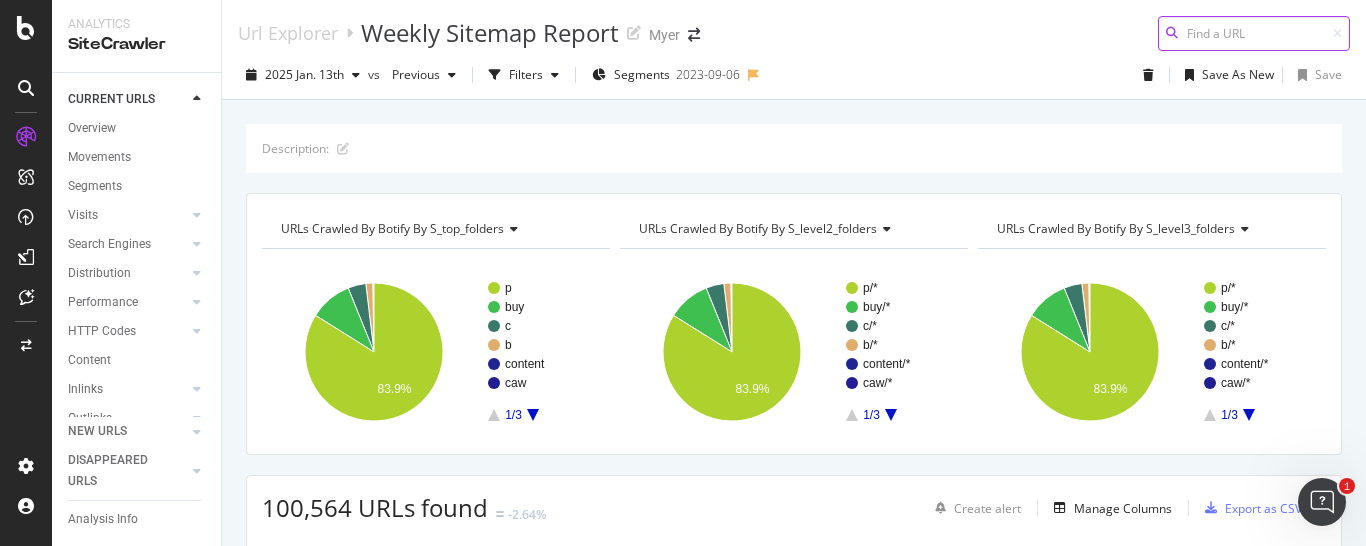 scroll, scrollTop: 204, scrollLeft: 0, axis: vertical 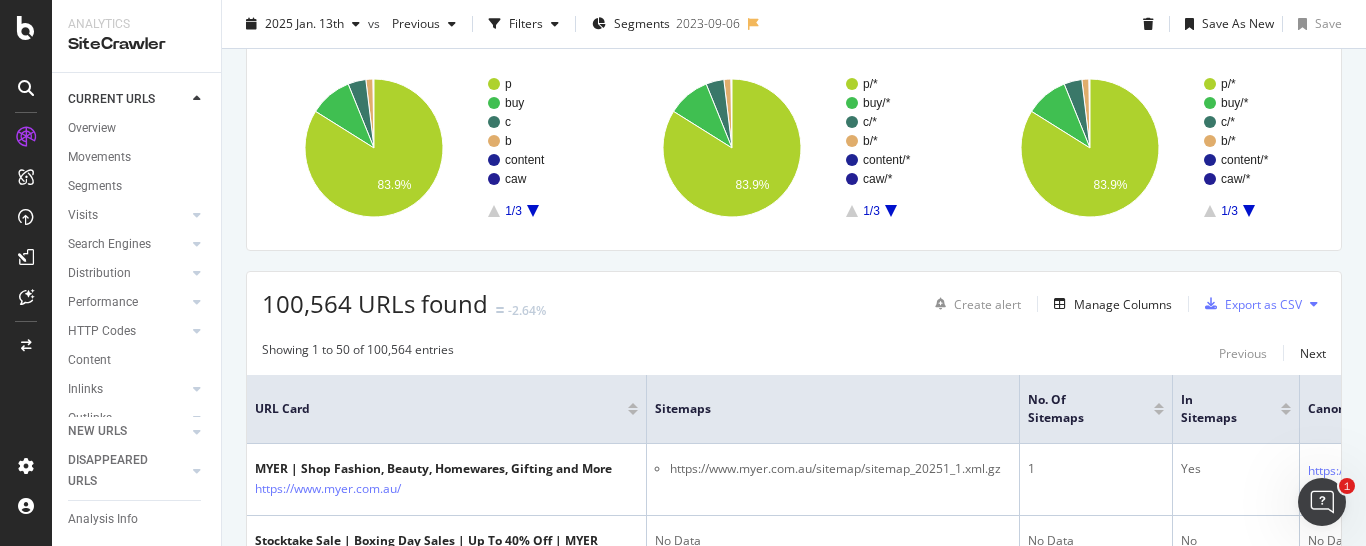 click on "Sitemaps" at bounding box center [833, 409] 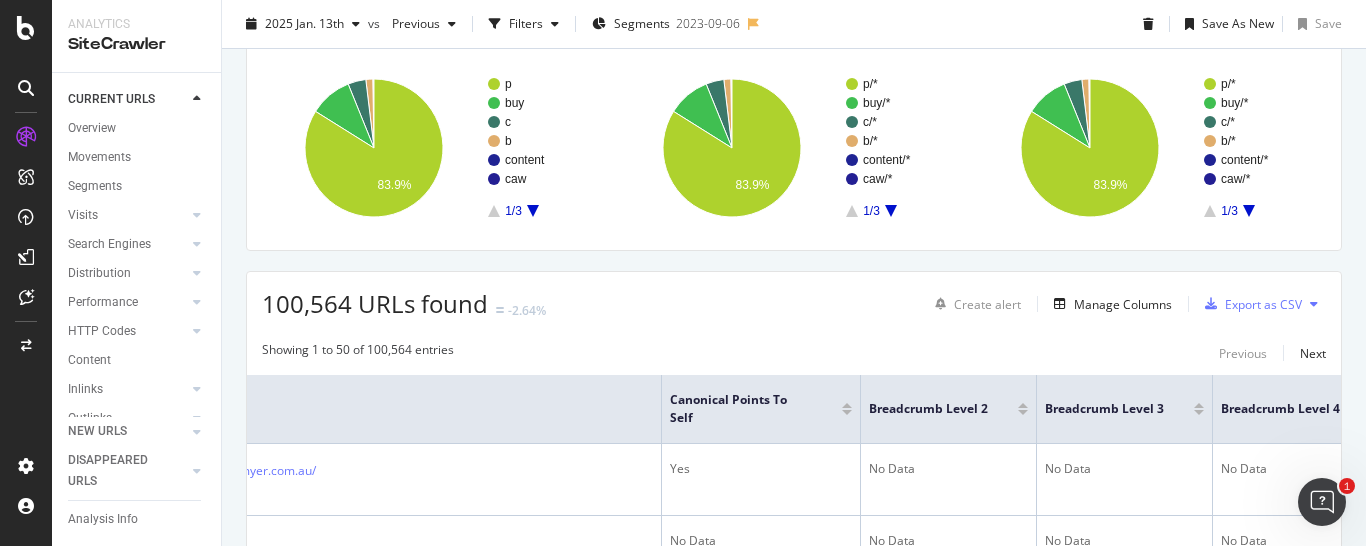 scroll, scrollTop: 0, scrollLeft: 1261, axis: horizontal 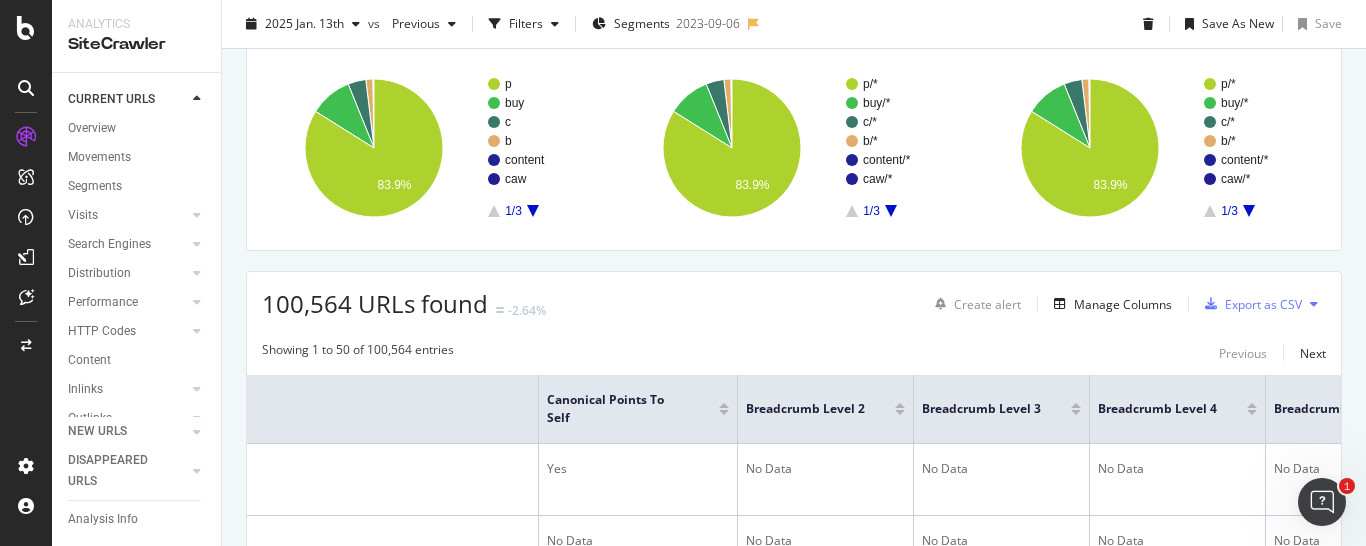 click on "Breadcrumb Level 2" at bounding box center (826, 409) 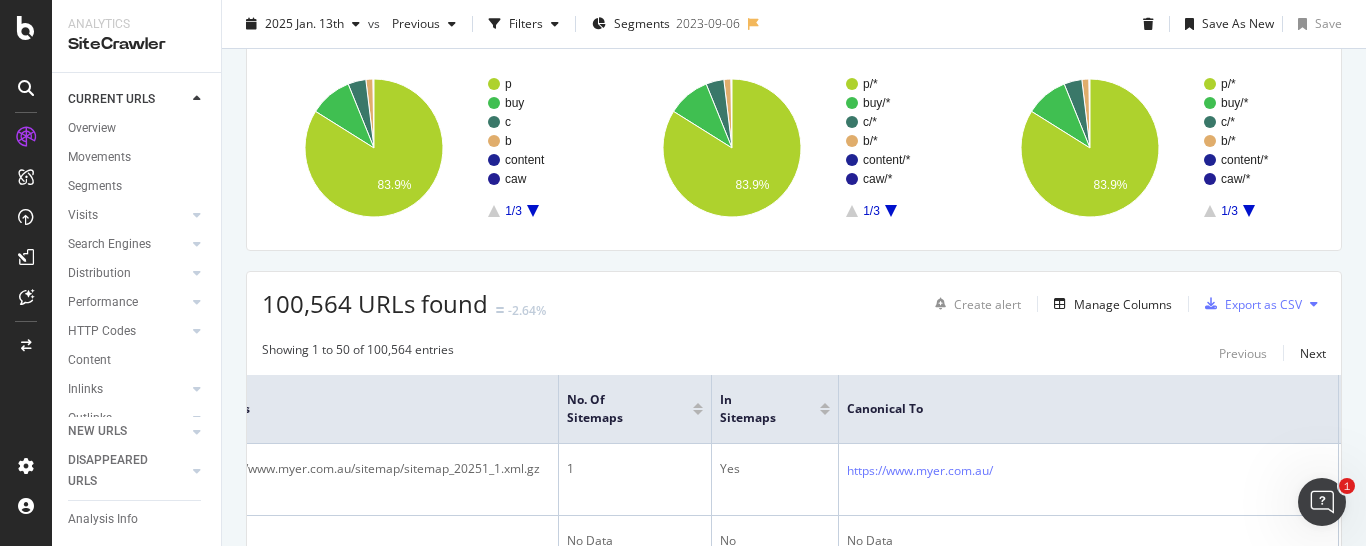 scroll, scrollTop: 0, scrollLeft: 369, axis: horizontal 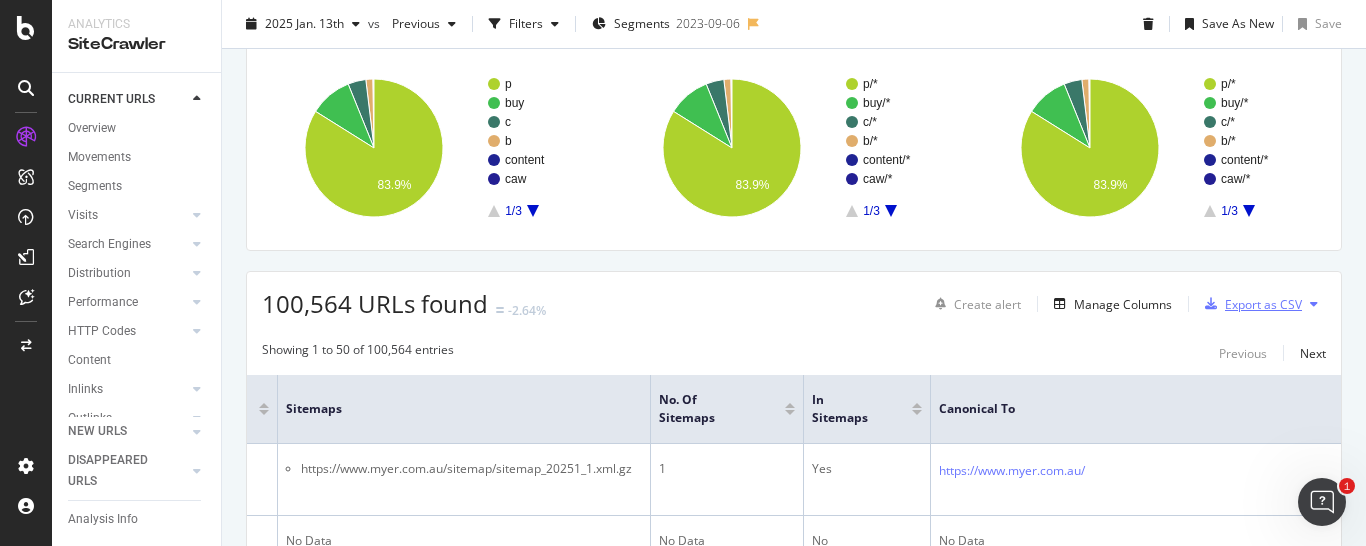 click on "Export as CSV" at bounding box center (1263, 304) 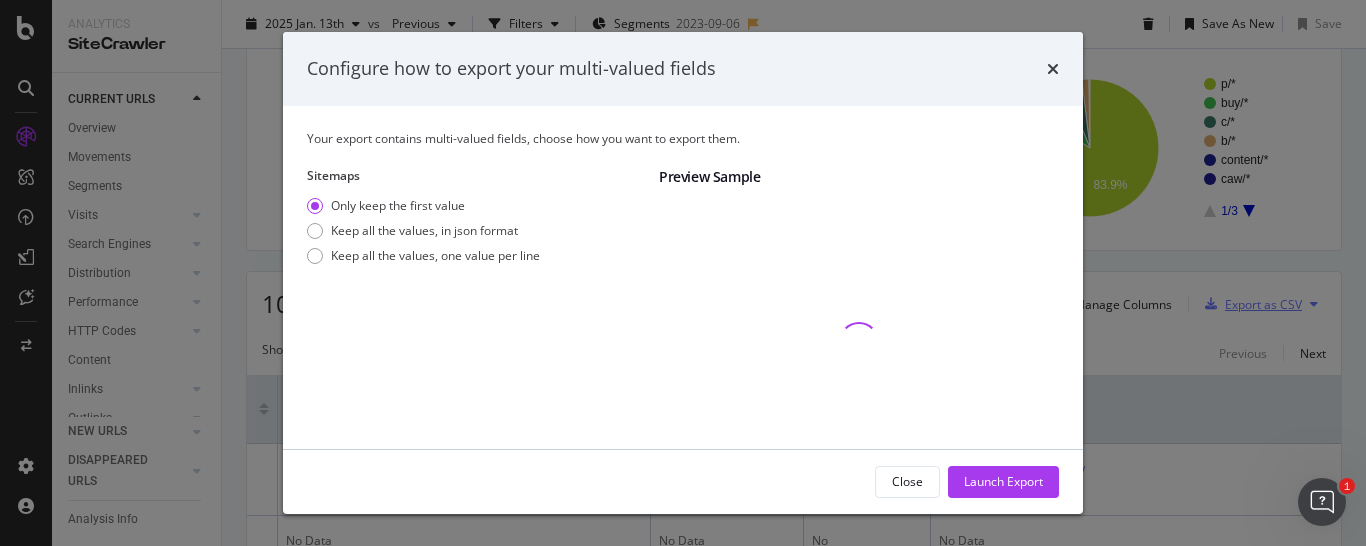 scroll, scrollTop: 0, scrollLeft: 369, axis: horizontal 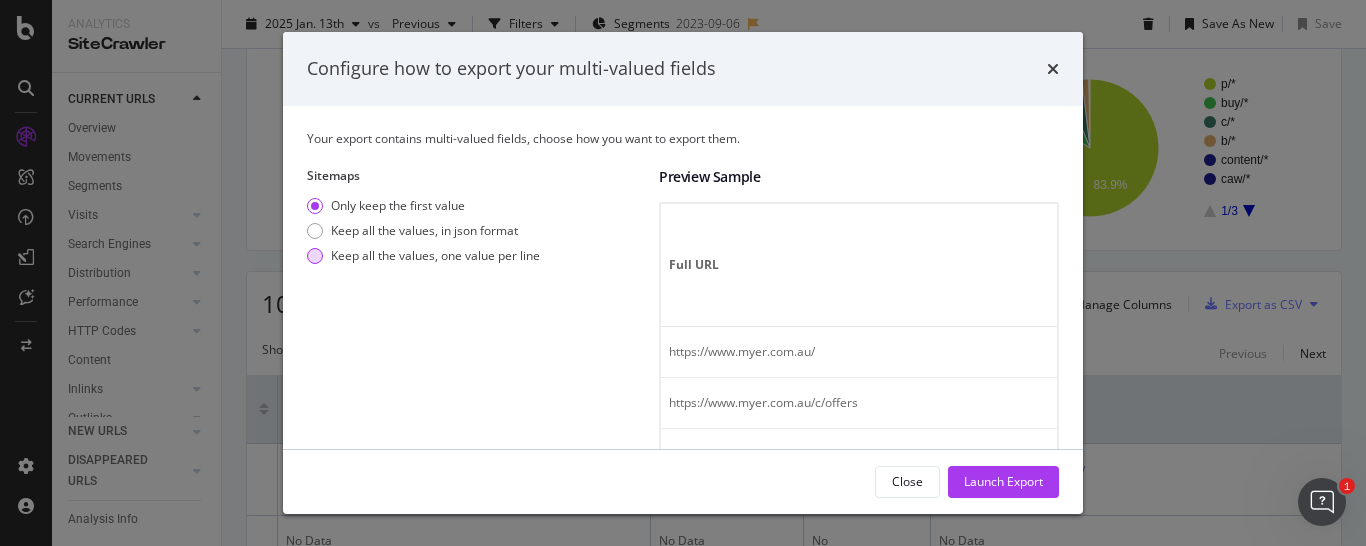 click at bounding box center [315, 256] 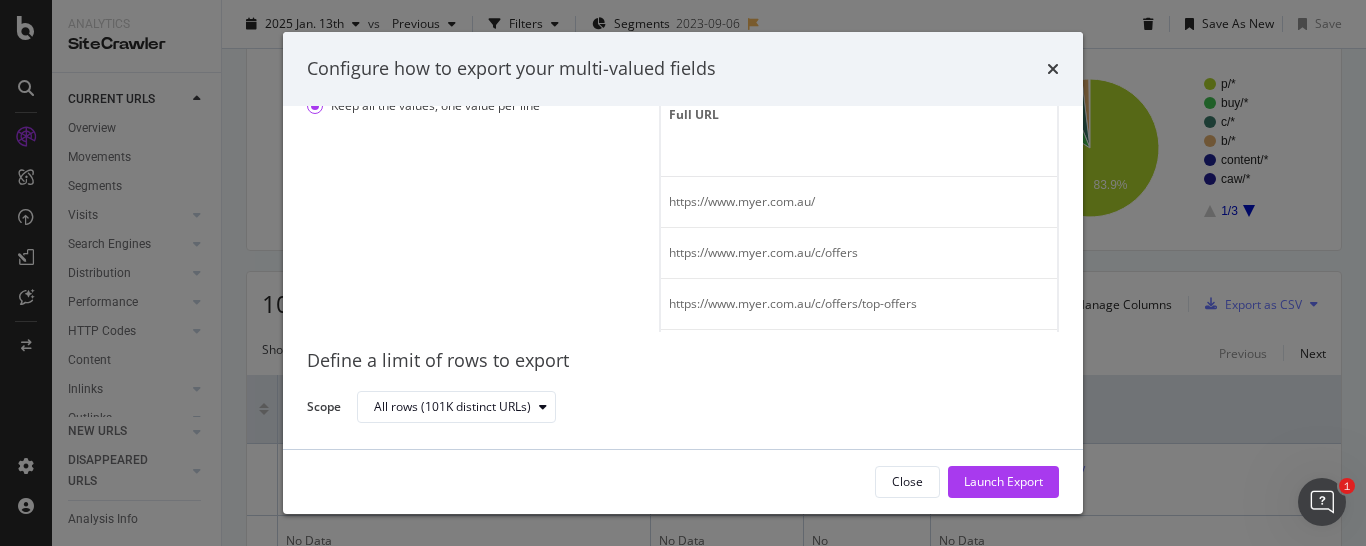 scroll, scrollTop: 48, scrollLeft: 0, axis: vertical 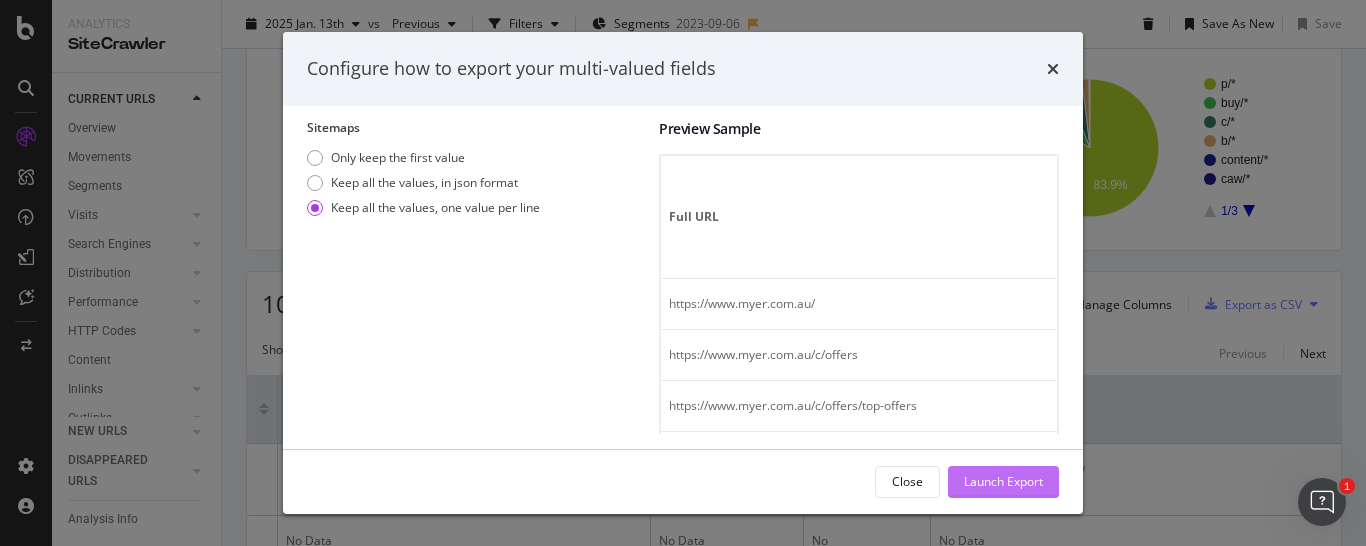 click on "Launch Export" at bounding box center [1003, 481] 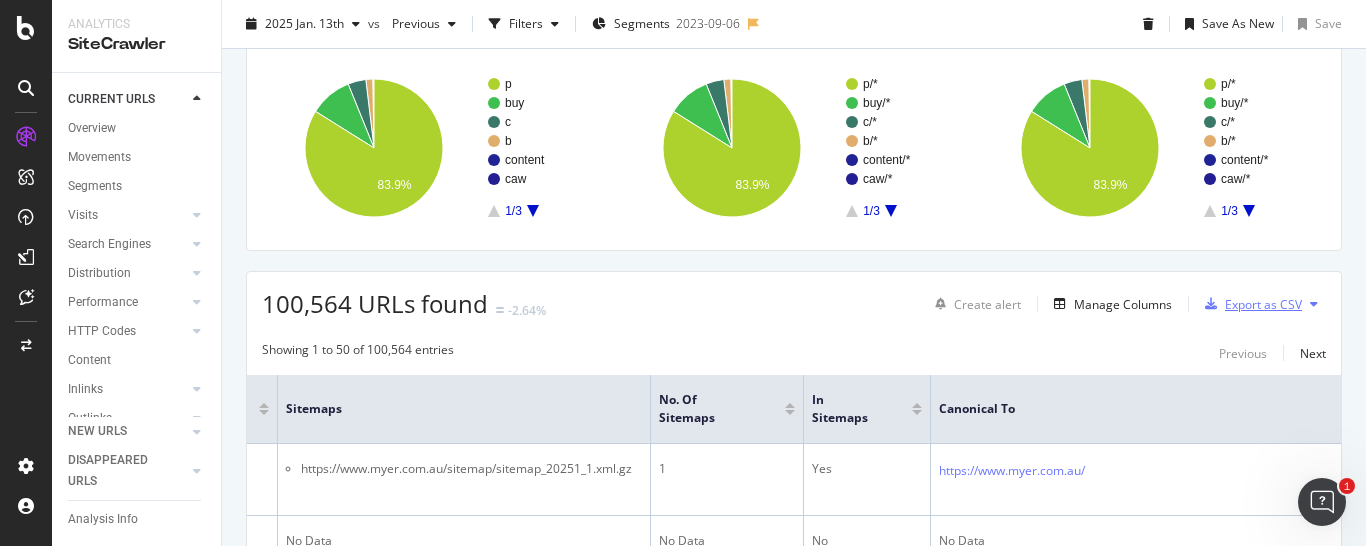 scroll, scrollTop: 0, scrollLeft: 369, axis: horizontal 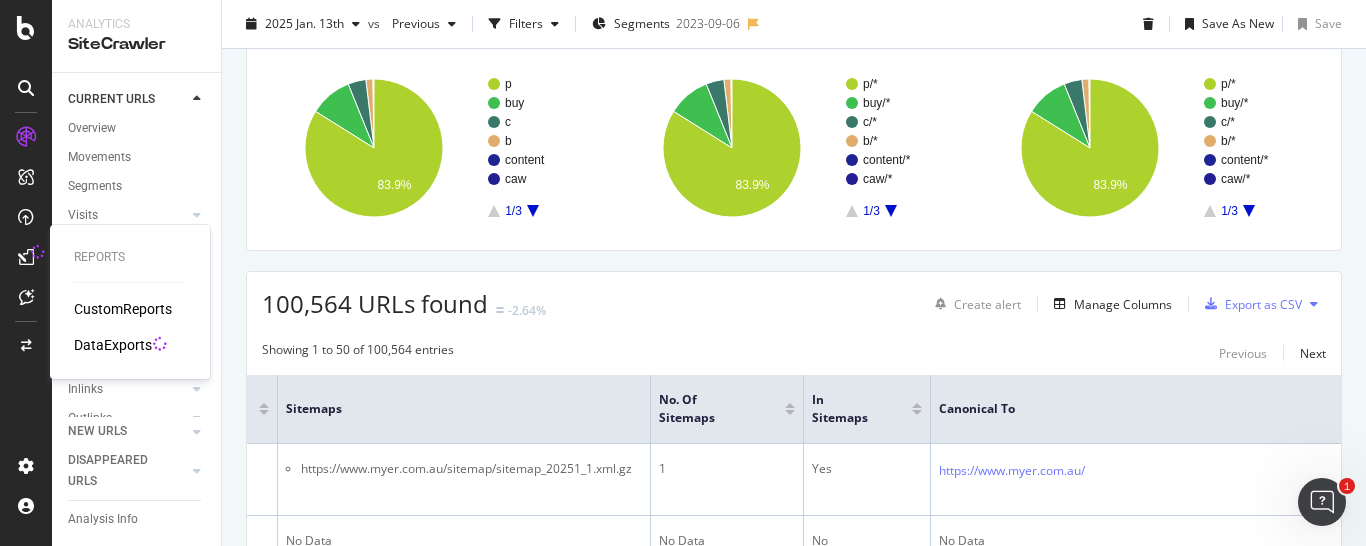 click on "DataExports" at bounding box center (113, 345) 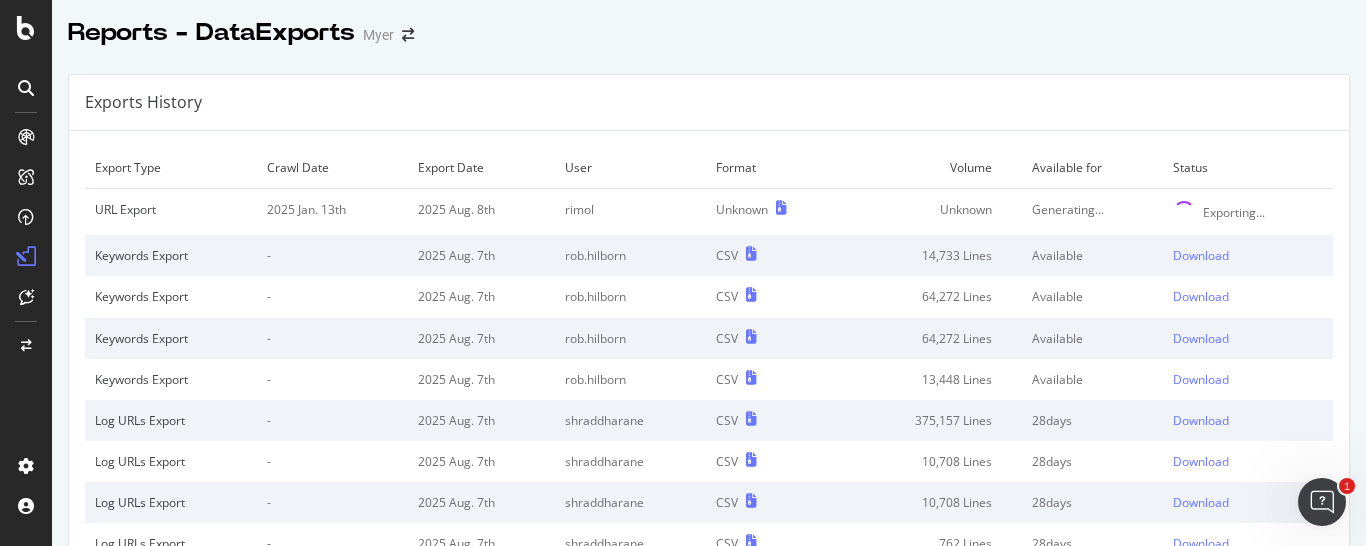 click on "Exports History" at bounding box center [709, 103] 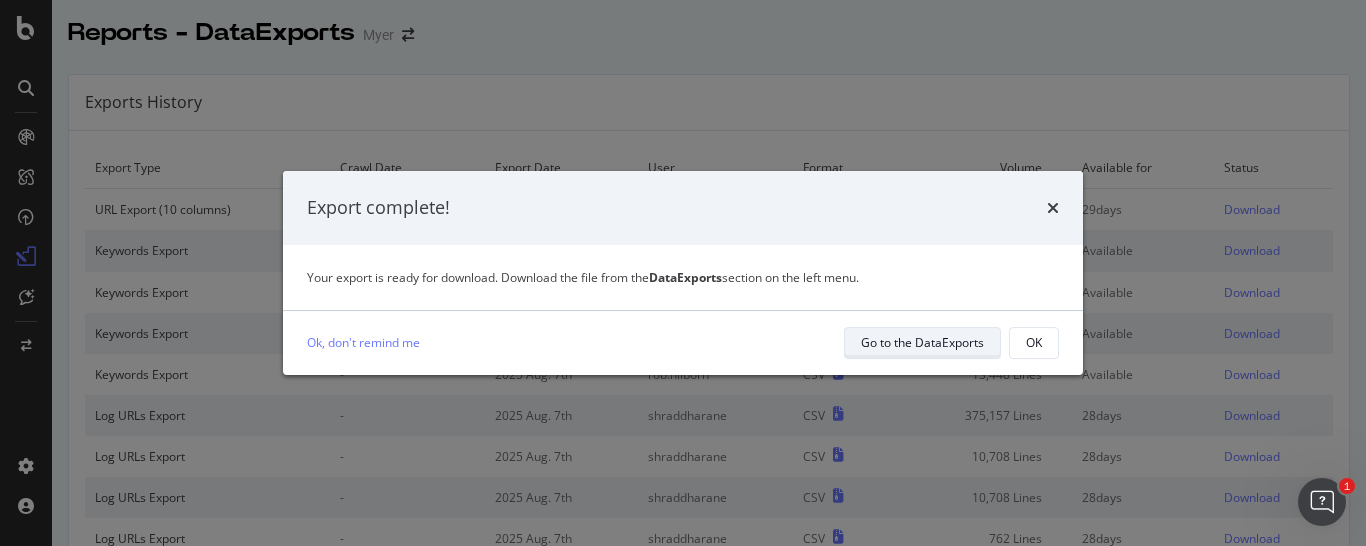 click on "Go to the DataExports" at bounding box center [922, 342] 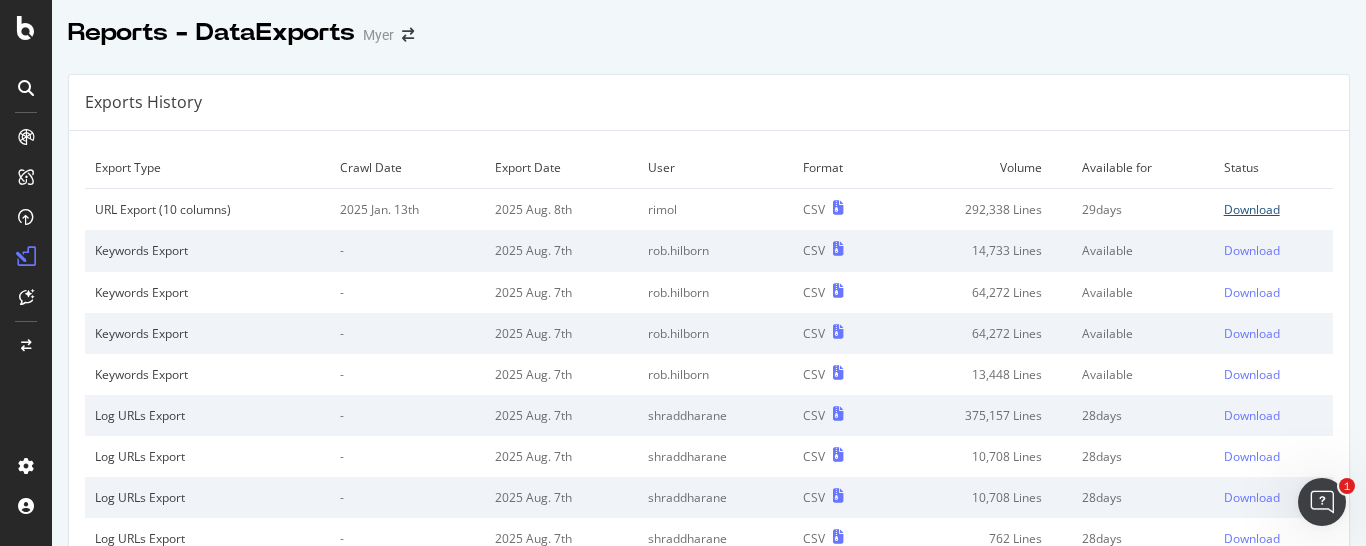 click on "Download" at bounding box center (1252, 209) 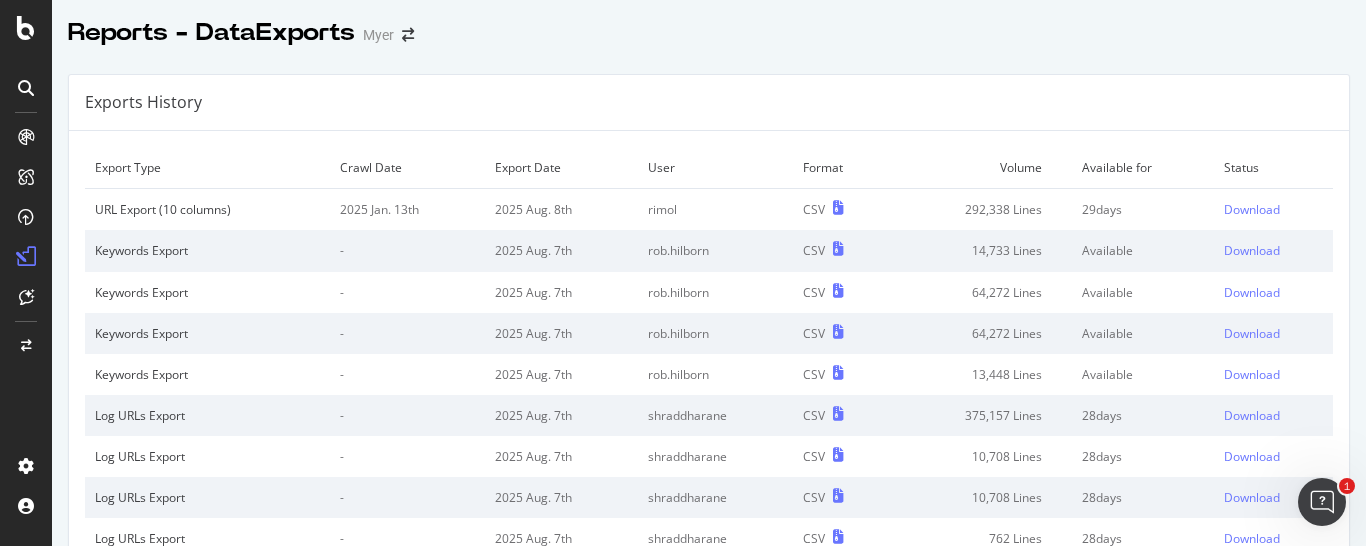 click on "Exports History" at bounding box center [709, 103] 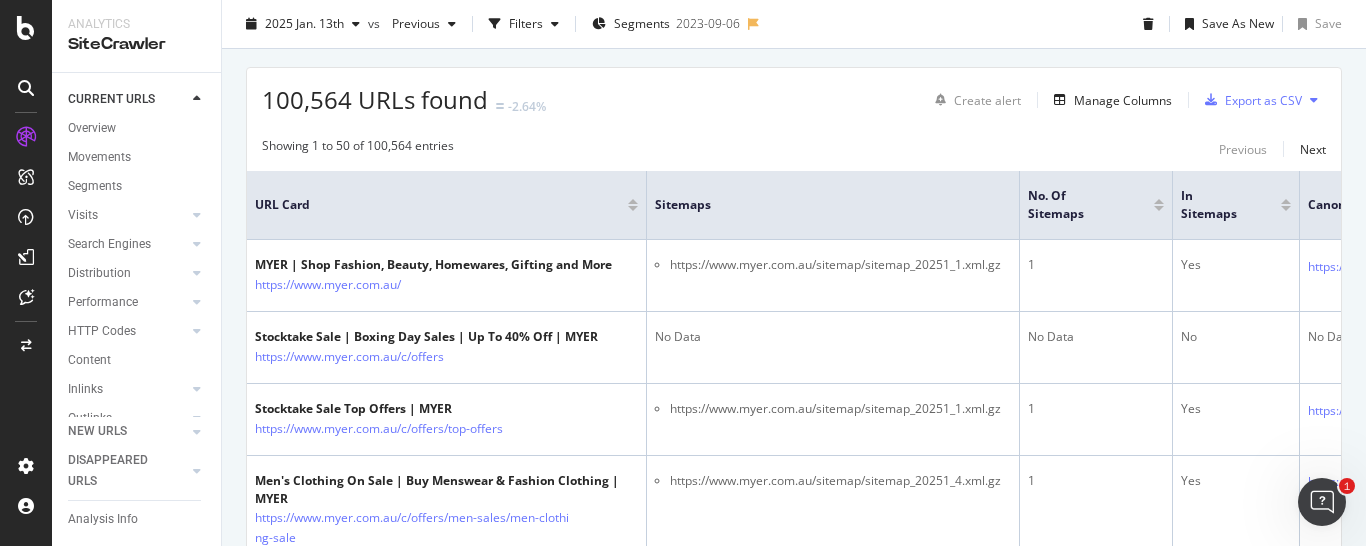 scroll, scrollTop: 306, scrollLeft: 0, axis: vertical 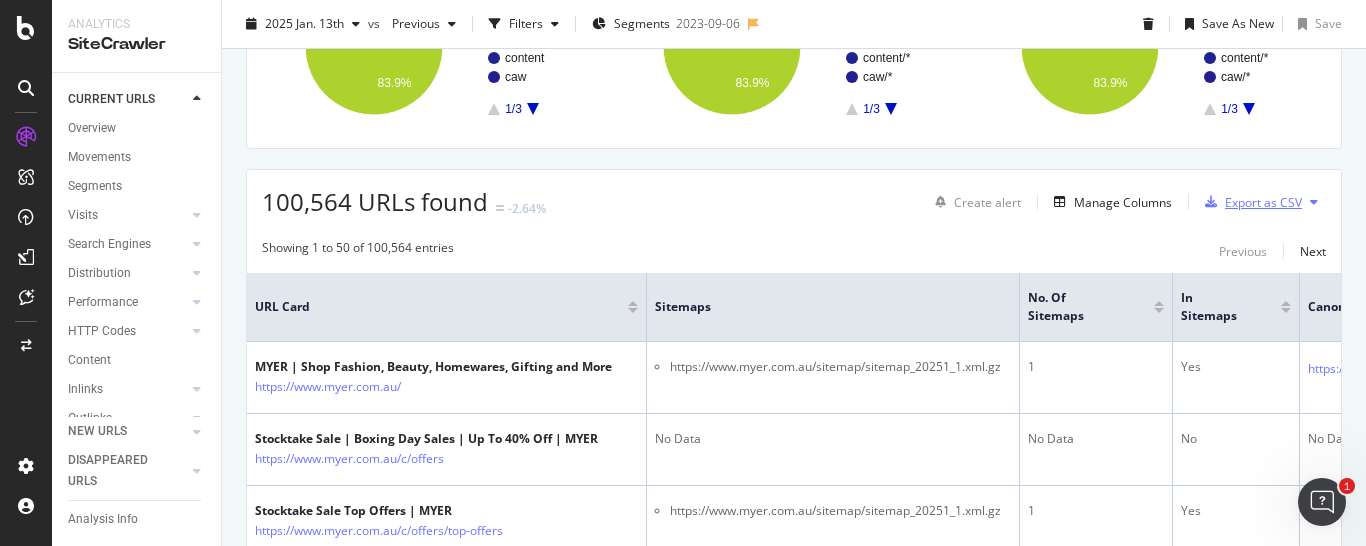 click on "Export as CSV" at bounding box center (1263, 202) 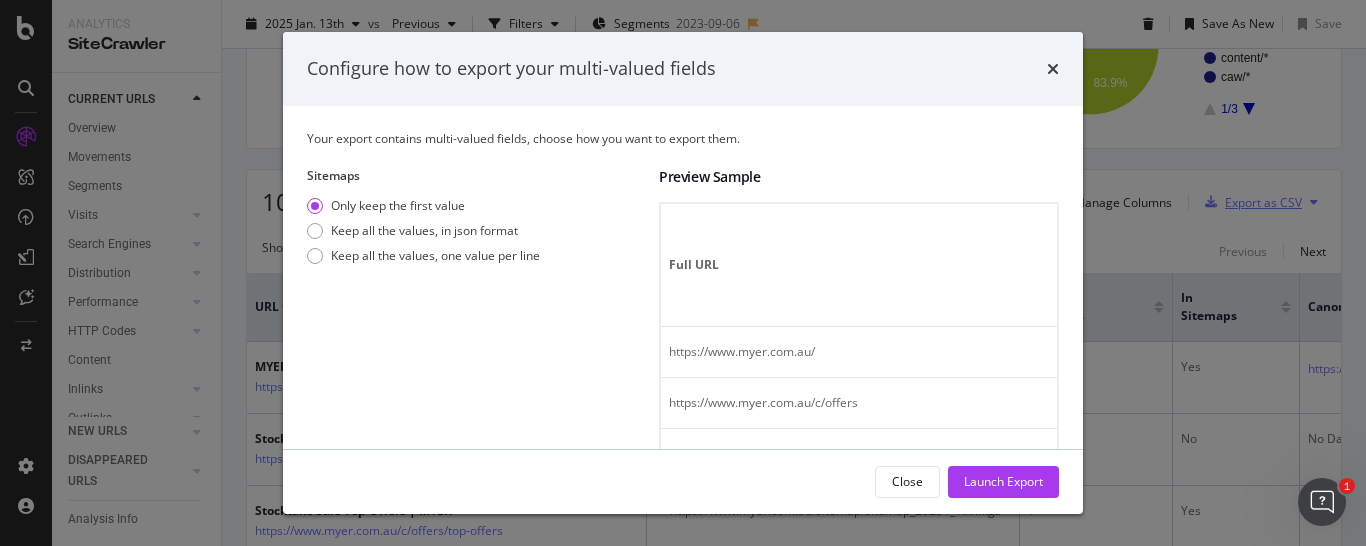 scroll, scrollTop: 306, scrollLeft: 0, axis: vertical 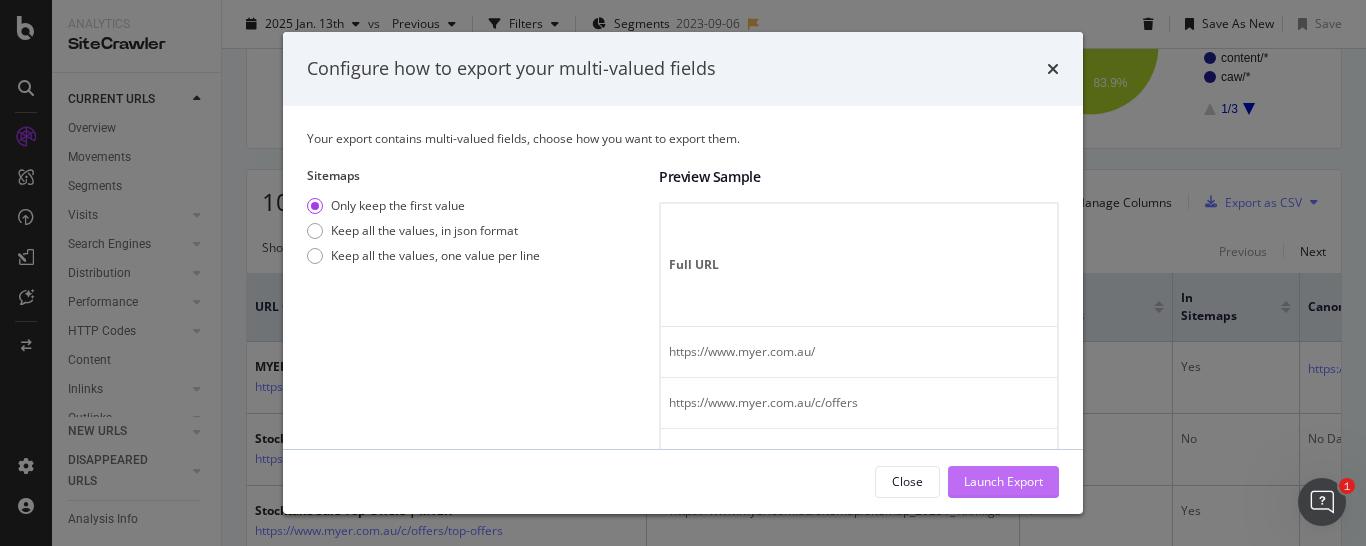 click on "Launch Export" at bounding box center (1003, 481) 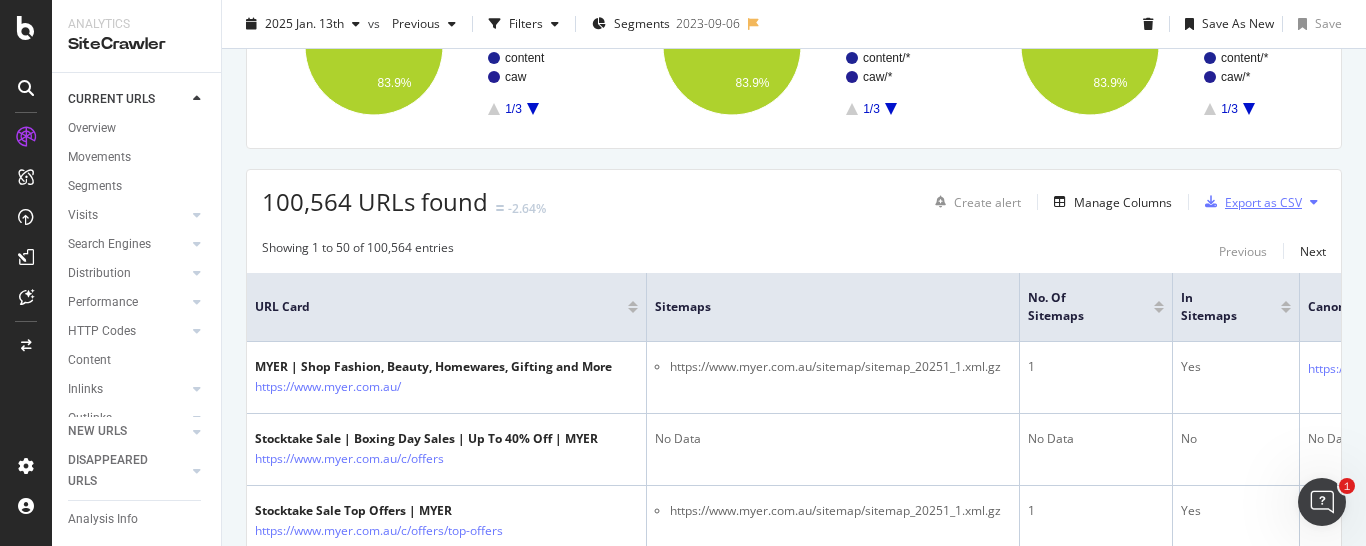scroll, scrollTop: 306, scrollLeft: 0, axis: vertical 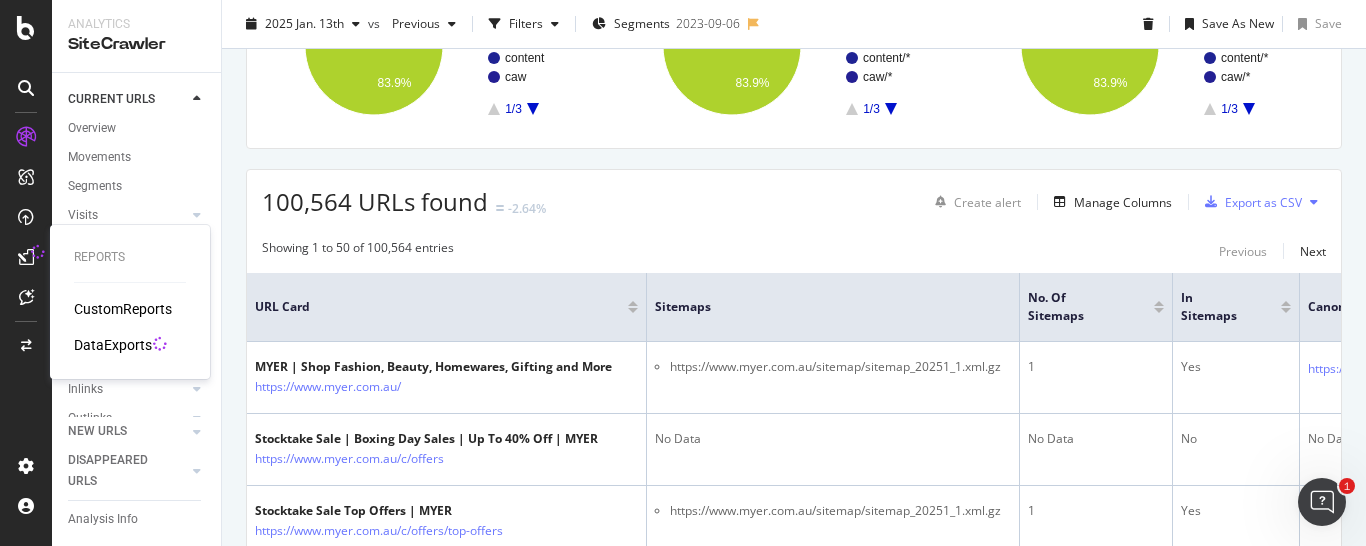 click on "DataExports" at bounding box center [113, 345] 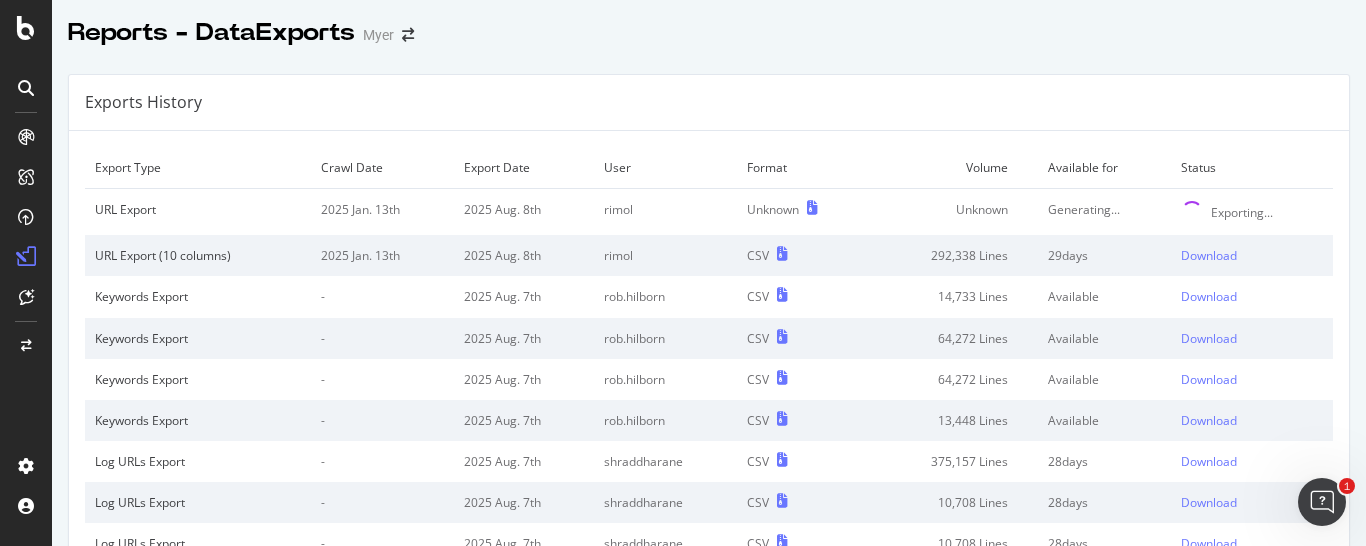 click on "Exports History" at bounding box center (709, 103) 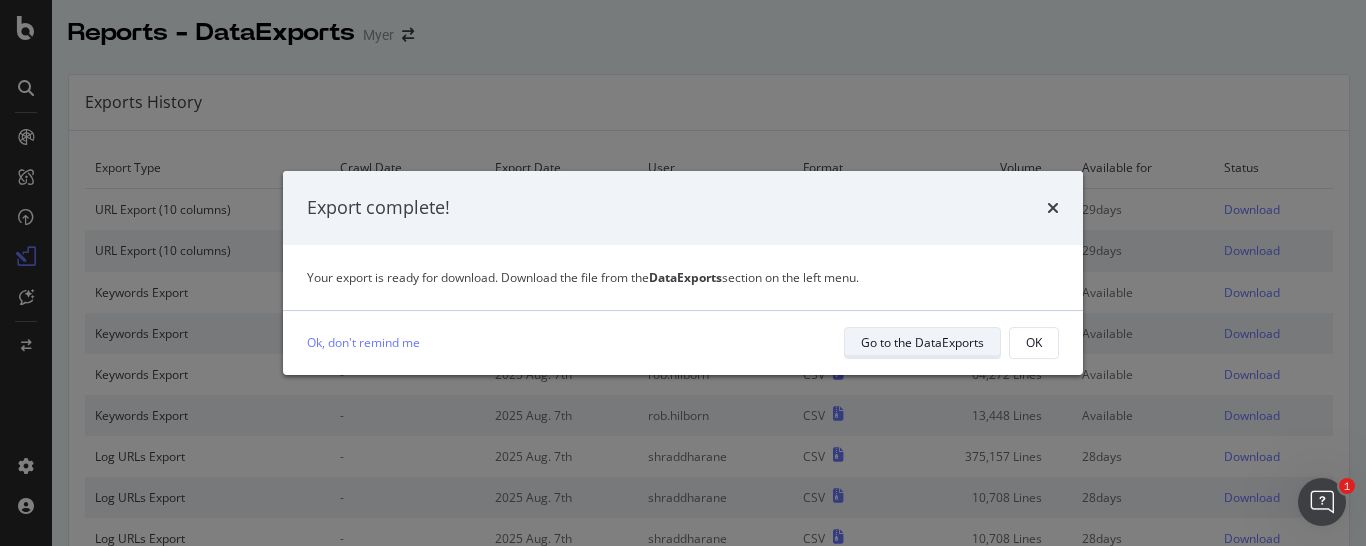 click on "Go to the DataExports" at bounding box center [922, 342] 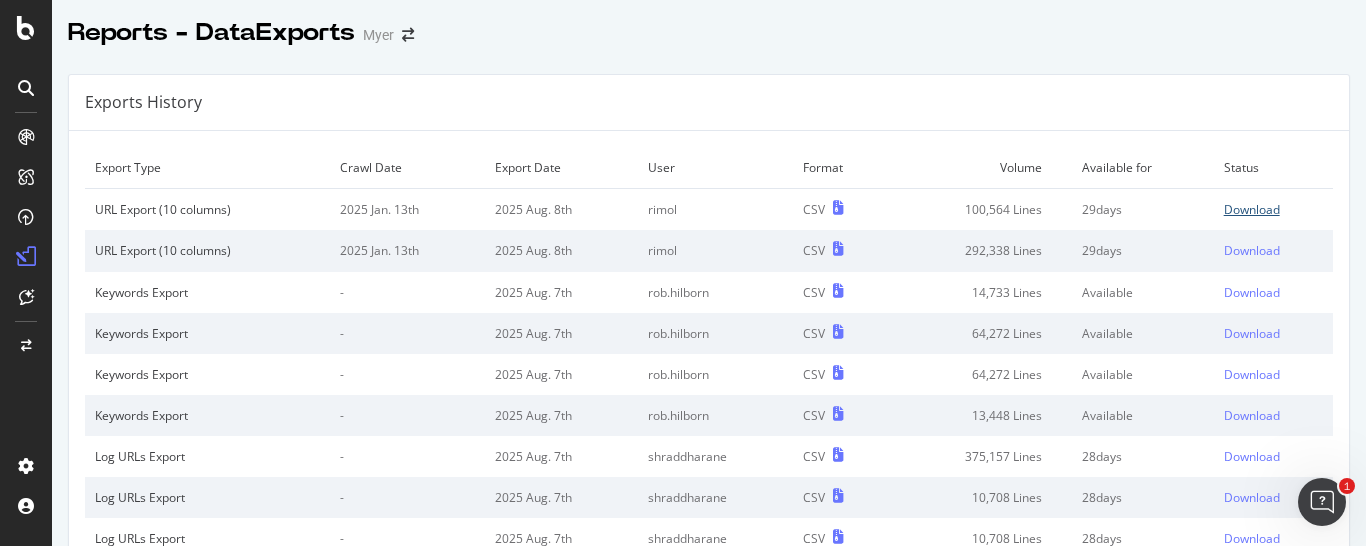 click on "Download" at bounding box center (1252, 209) 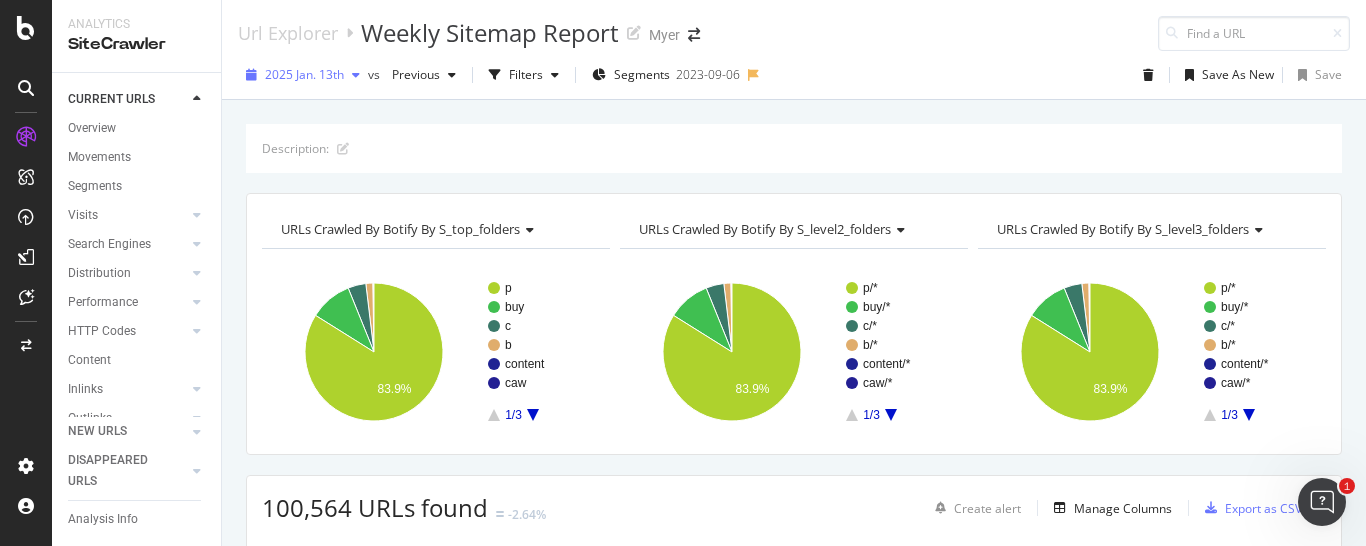 click on "2025 Jan. 13th" at bounding box center (304, 74) 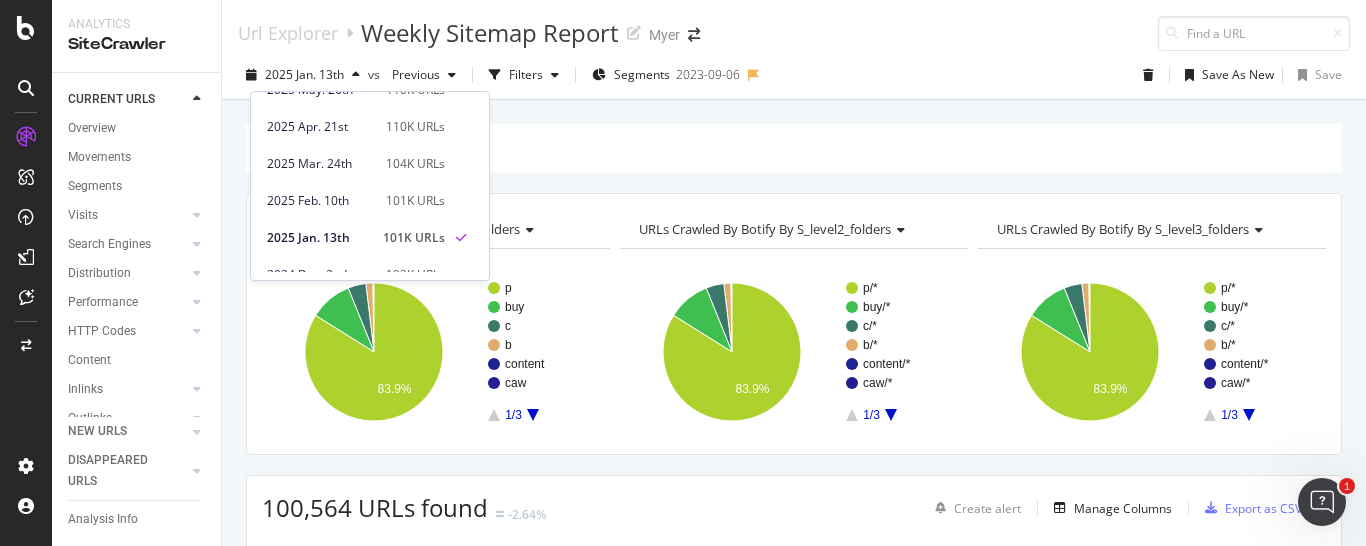 scroll, scrollTop: 510, scrollLeft: 0, axis: vertical 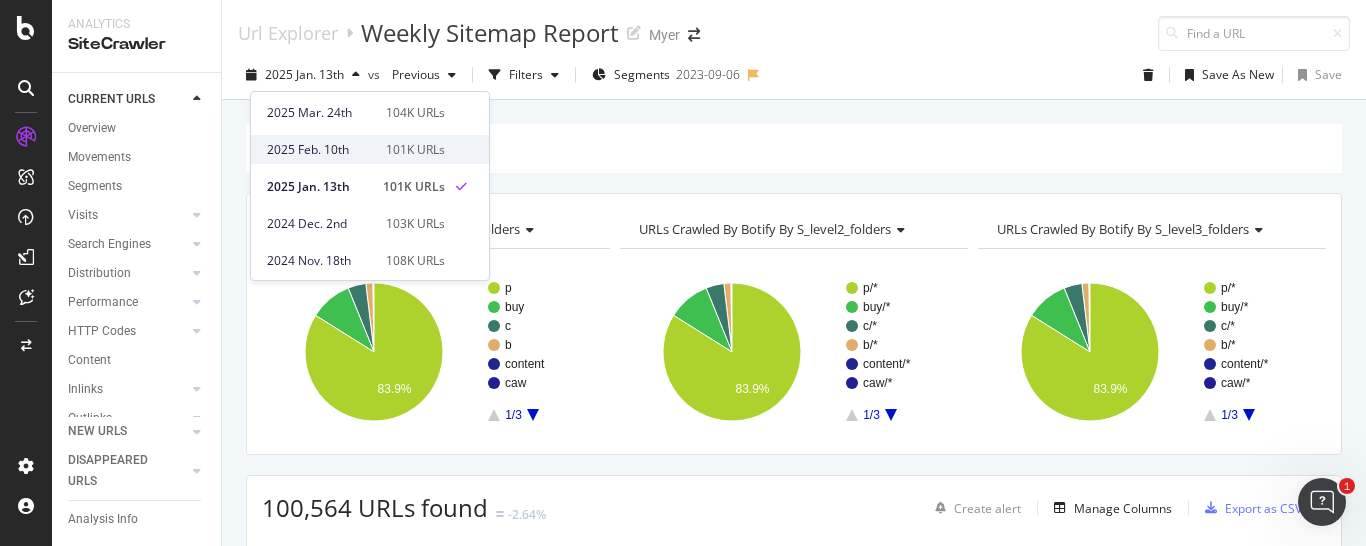click on "[DATE] [NUMBER] URLs" at bounding box center [370, 149] 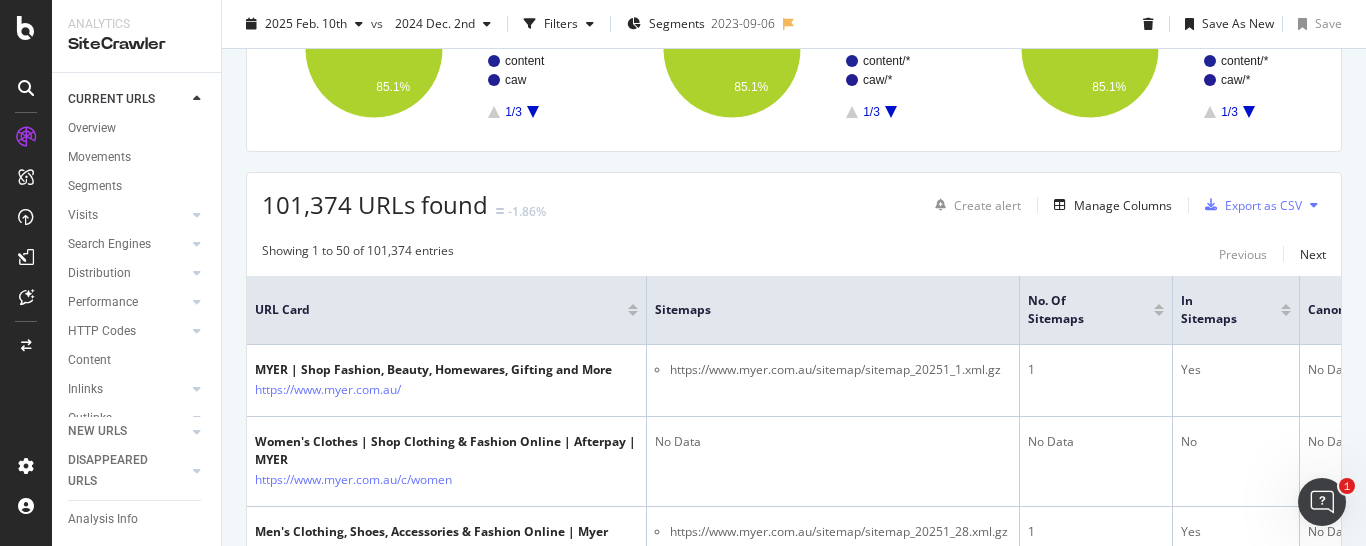 scroll, scrollTop: 340, scrollLeft: 0, axis: vertical 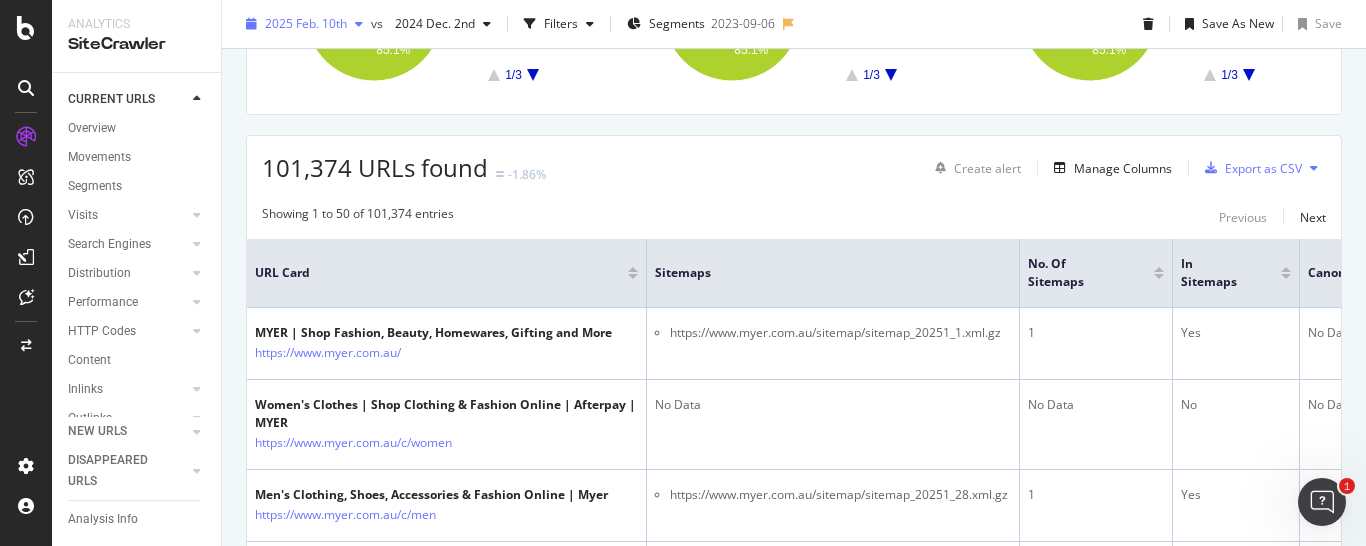 click on "2025 Feb. 10th" at bounding box center [304, 24] 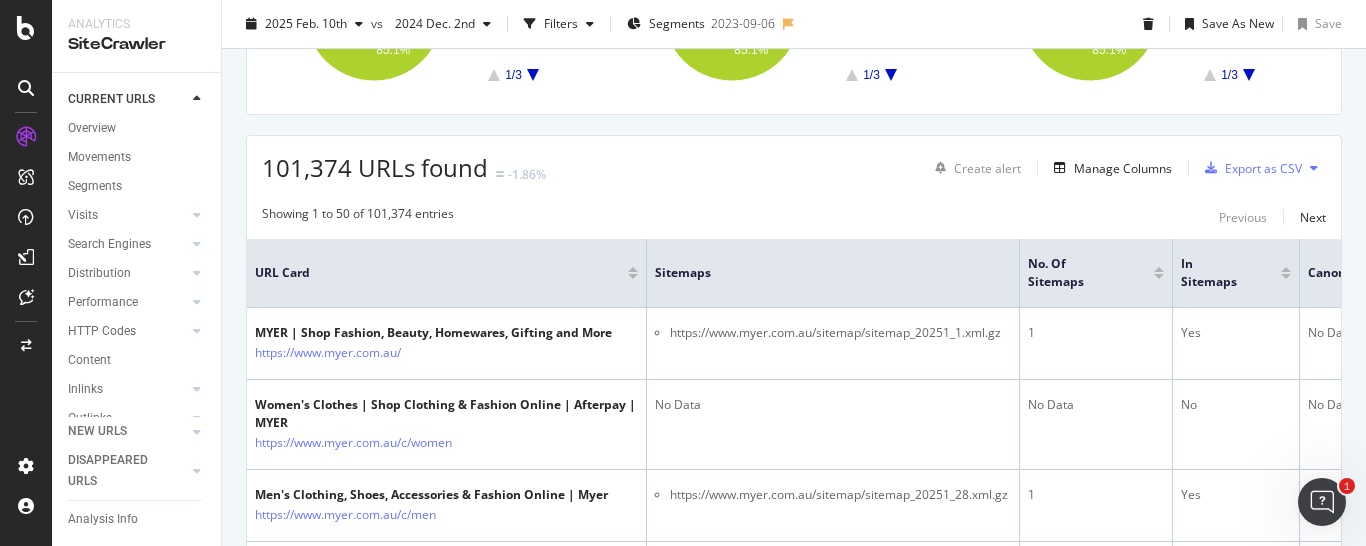 click on "Description:
URLs Crawled By Botify By s_top_folders
Chart (by Value) Table Expand Export as CSV Export as PNG Add to Custom Report
×
p buy c b content caw 1/3 85.1% s_TOP_FOLDERS Crawled URLs p 86,244 buy 10,019 c 3,209 b 1,618 content 83 caw 61 store-locator 58 Other_ 46 en 29 Investor-Centre 3 product 2 Home 1 px 1 0/0
URLs Crawled By Botify By s_level2_folders
Chart (by Value) Table Expand Export as CSV Export as PNG Add to Custom Report
×
p/* buy/* c/* b/* content/* caw/* 1/3 85.1% s_LEVEL2_FOLDERS Crawled URLs p/* 86,244 buy/* 10,019 c/* 3,209 b/* 1,618 content/* 83 caw/* 61 store-locator/* 58 Other_ 42 en/* 29 Home 4 Investor-Centre/* 3 product/* 2 content-static/* 1 px/*" at bounding box center [794, 2072] 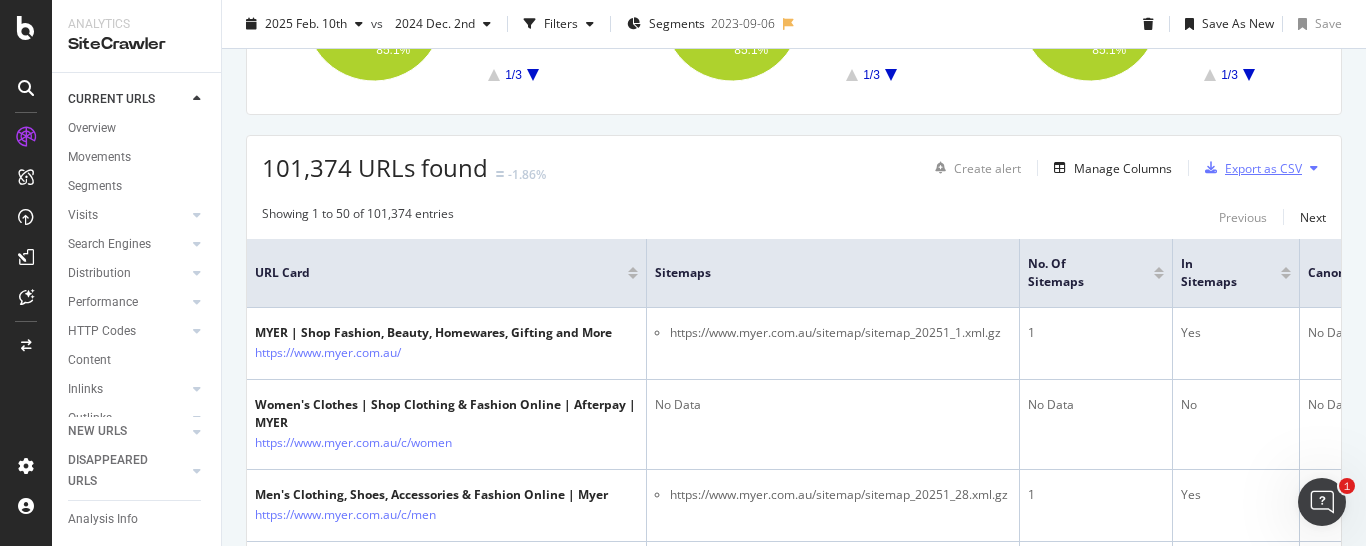 click on "Export as CSV" at bounding box center [1263, 168] 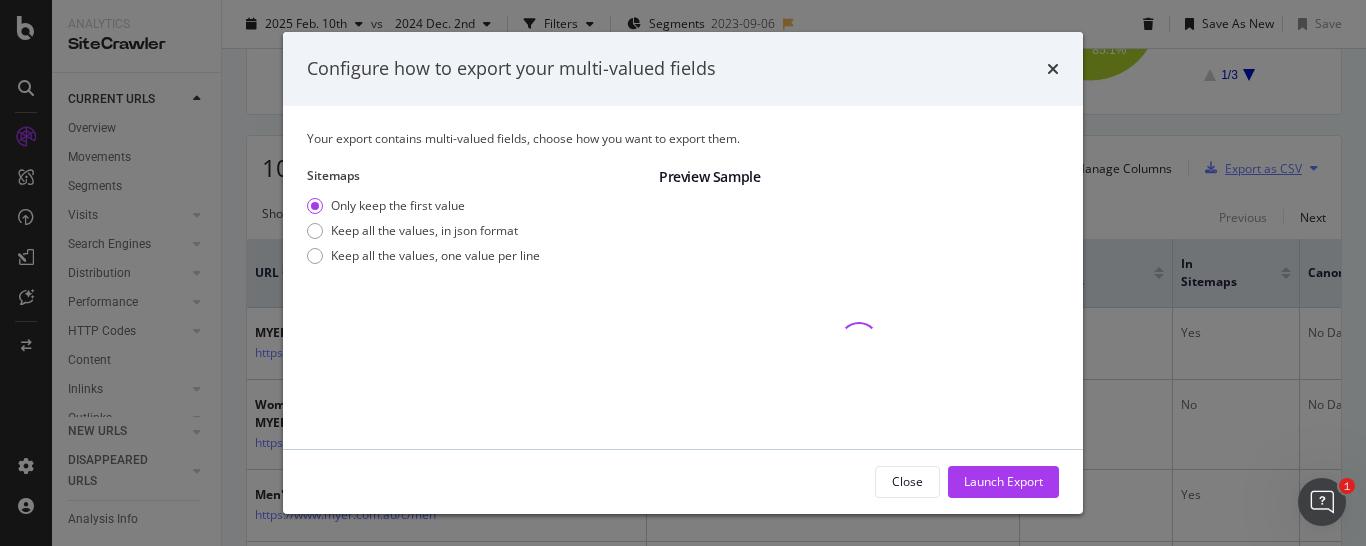 scroll, scrollTop: 340, scrollLeft: 0, axis: vertical 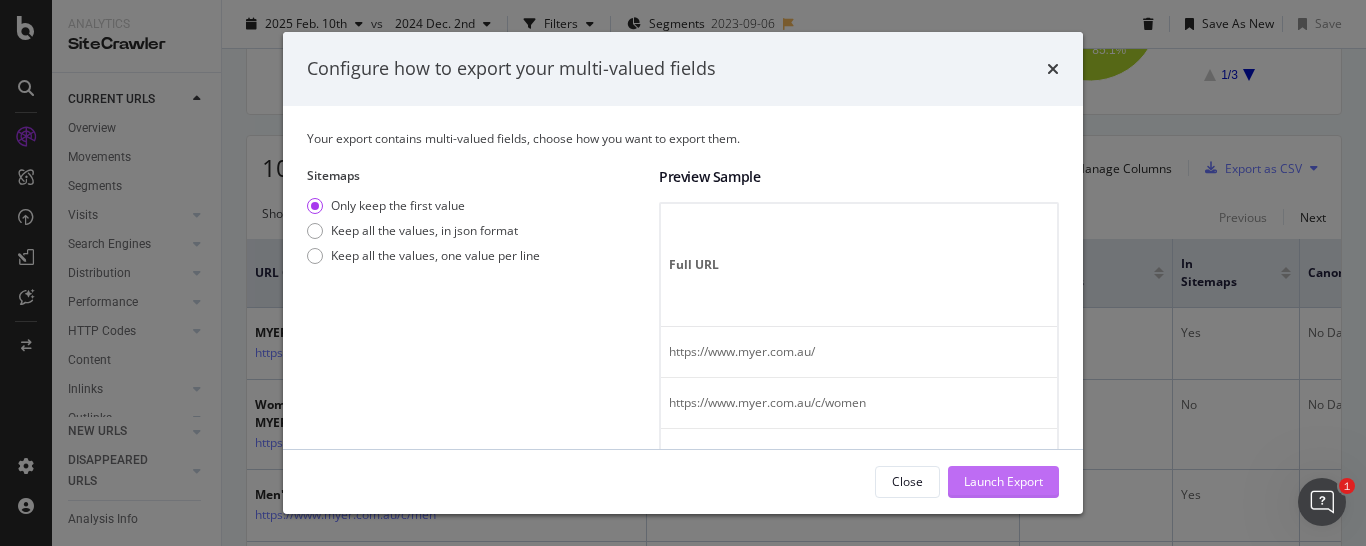 click on "Launch Export" at bounding box center [1003, 481] 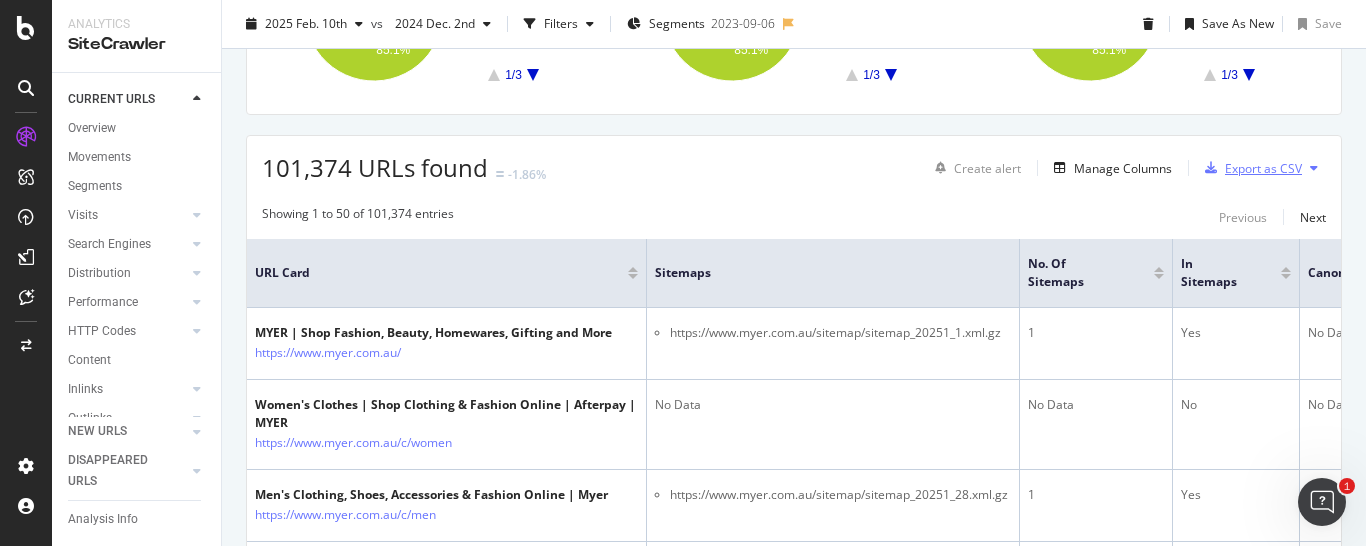 scroll, scrollTop: 340, scrollLeft: 0, axis: vertical 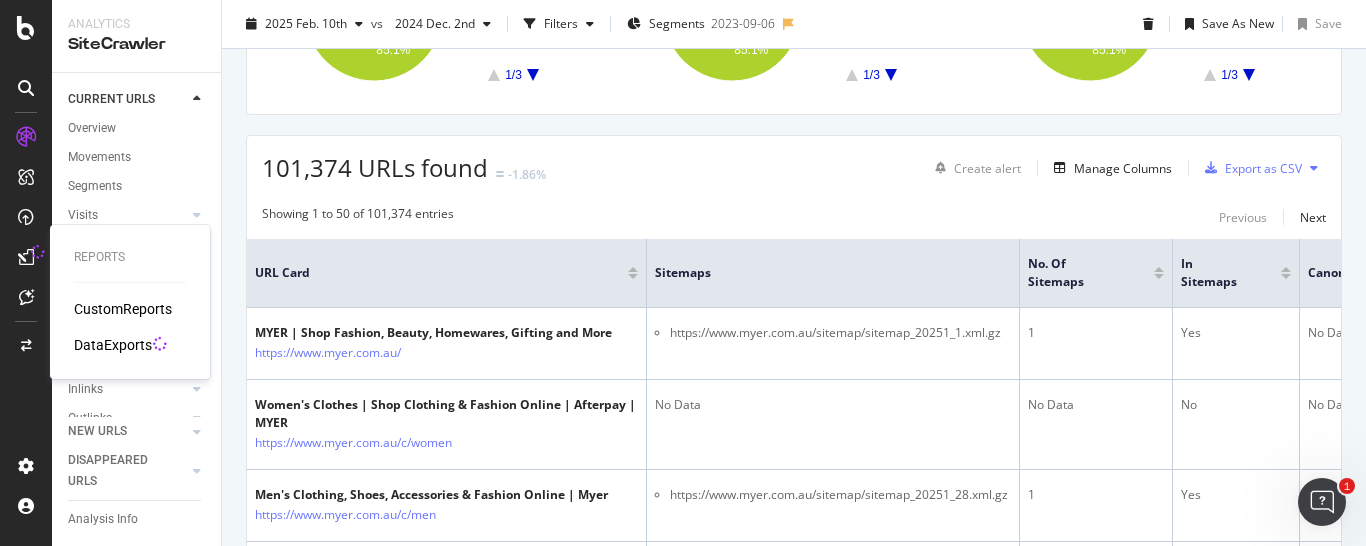 click on "DataExports" at bounding box center [113, 345] 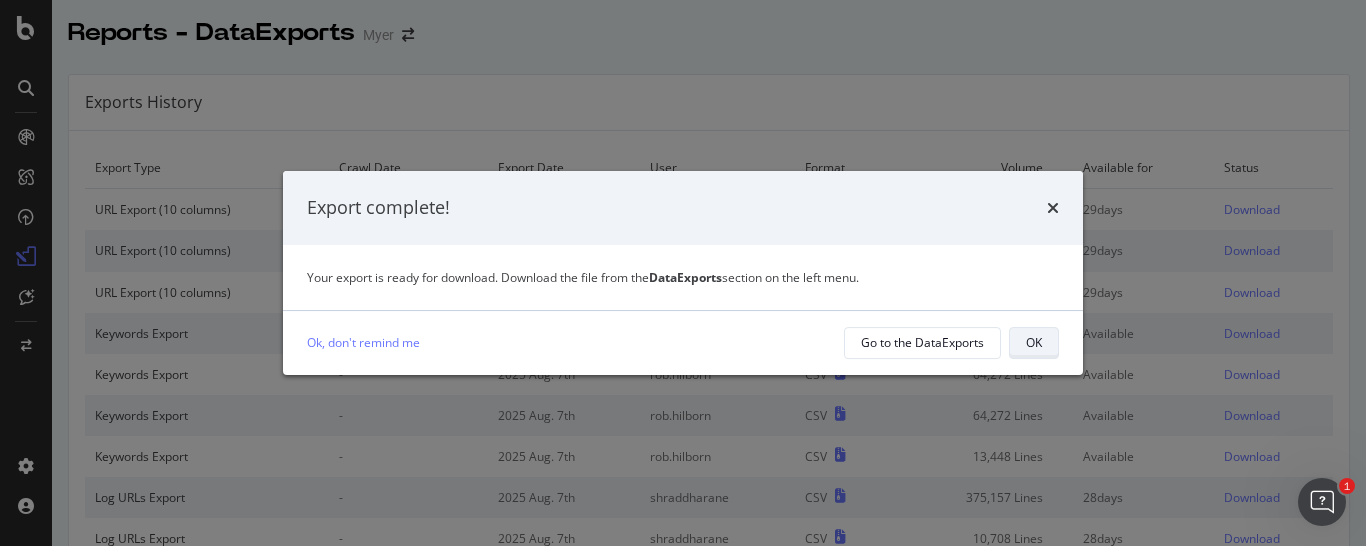 click on "OK" at bounding box center [1034, 342] 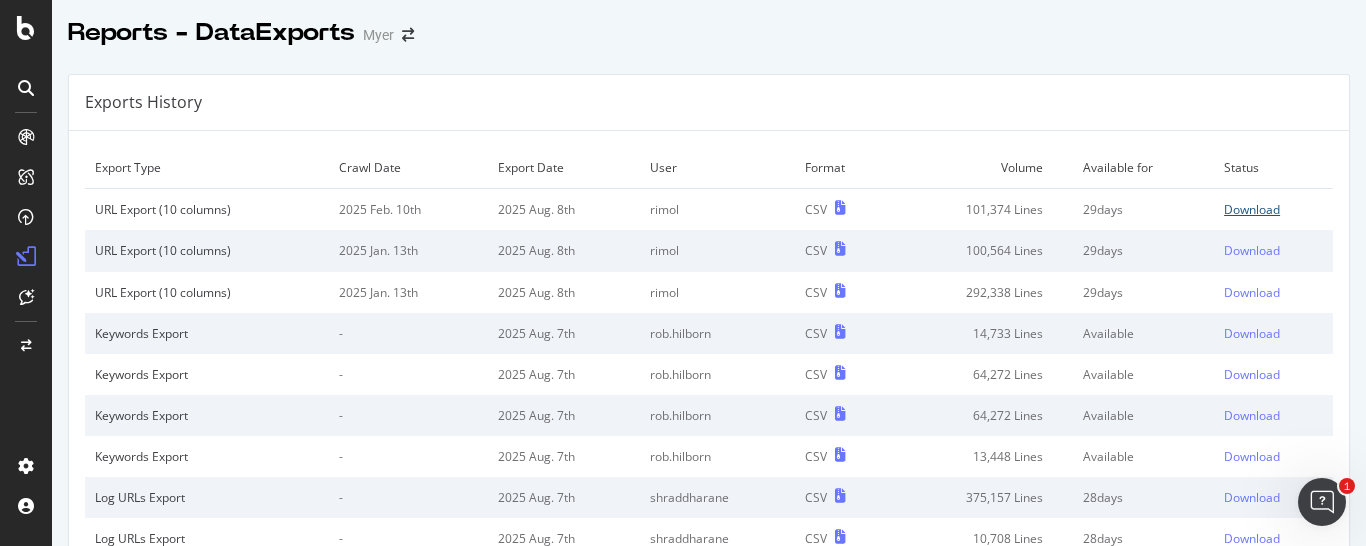 click on "Download" at bounding box center (1252, 209) 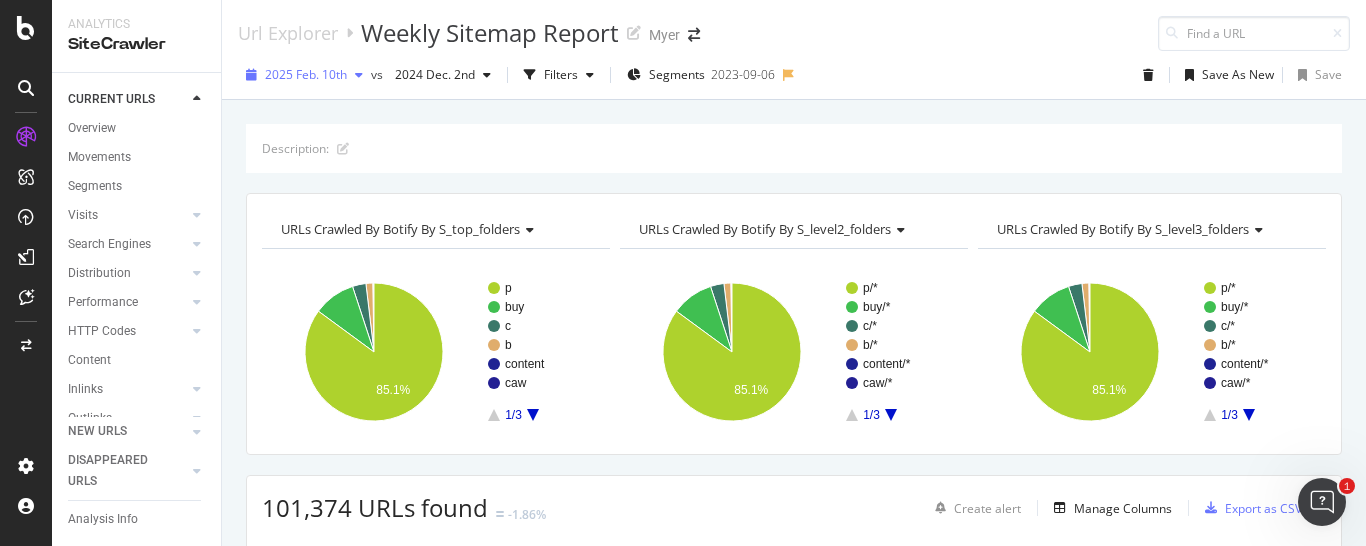 click on "2025 Feb. 10th" at bounding box center [306, 74] 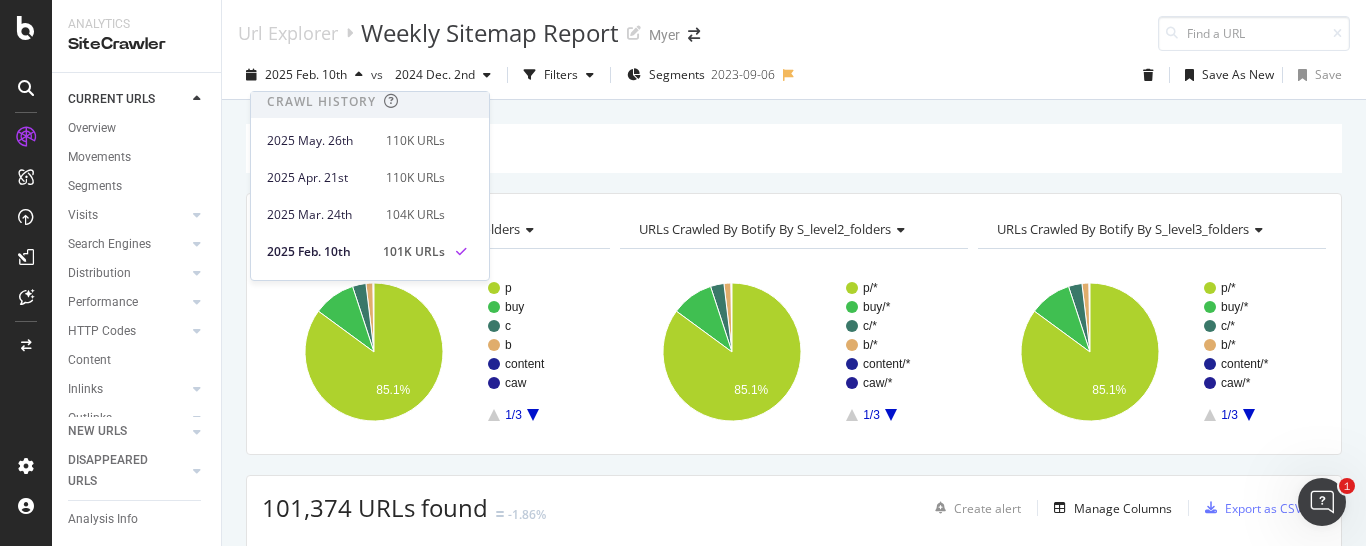 scroll, scrollTop: 459, scrollLeft: 0, axis: vertical 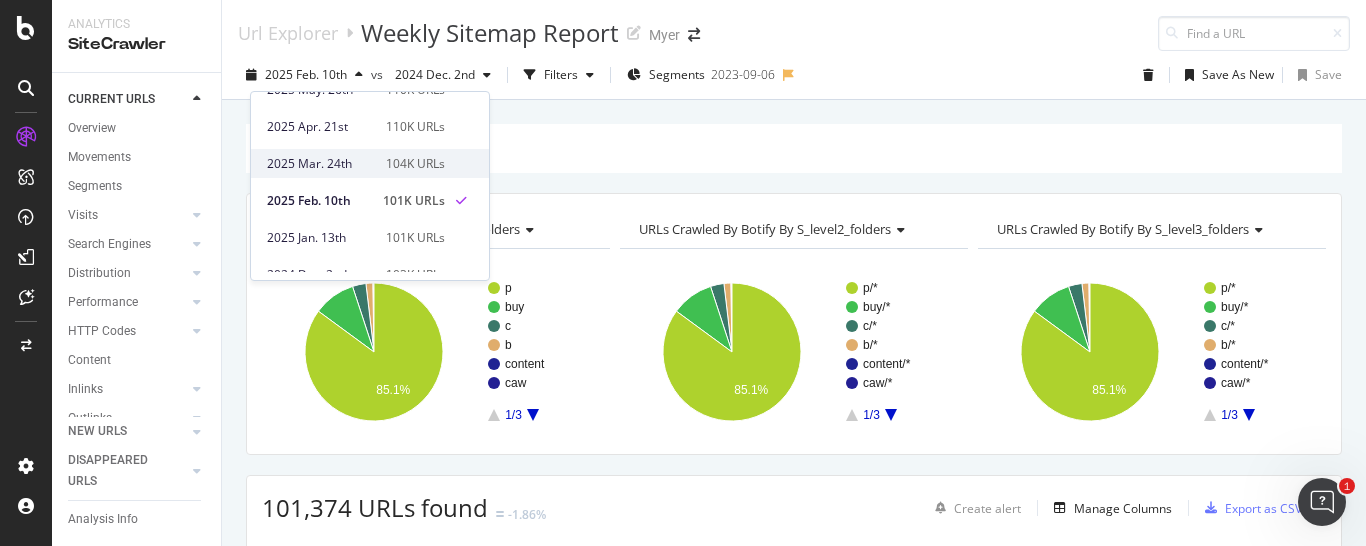 click on "2025 Mar. 24th" at bounding box center (320, 164) 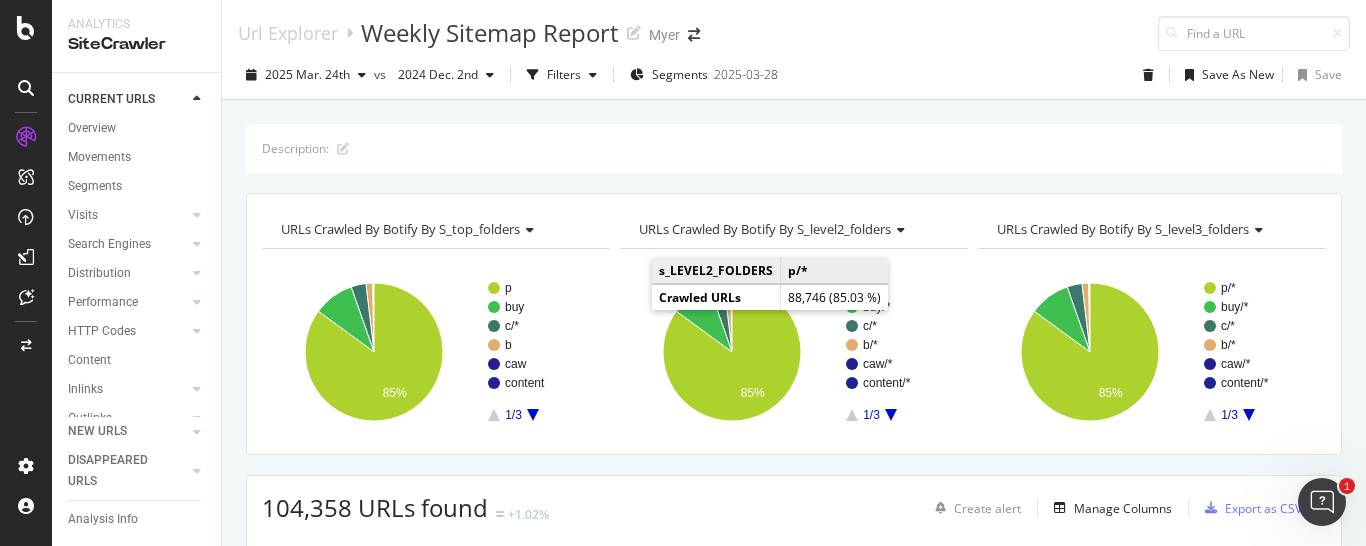 scroll, scrollTop: 204, scrollLeft: 0, axis: vertical 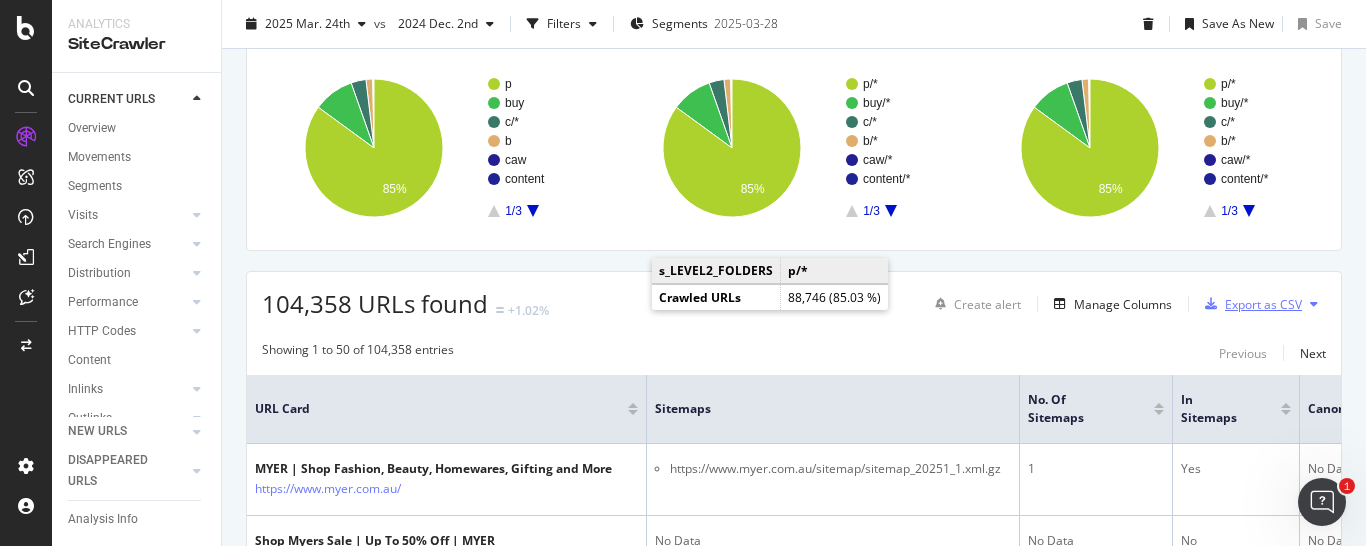 click on "Export as CSV" at bounding box center [1263, 304] 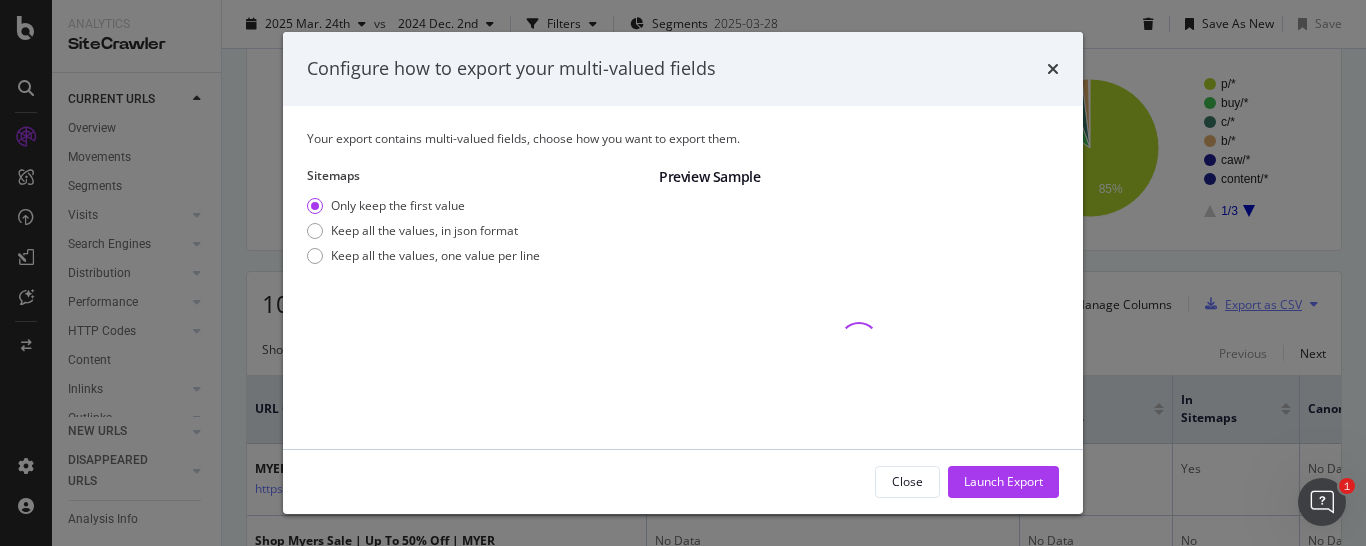 scroll, scrollTop: 204, scrollLeft: 0, axis: vertical 